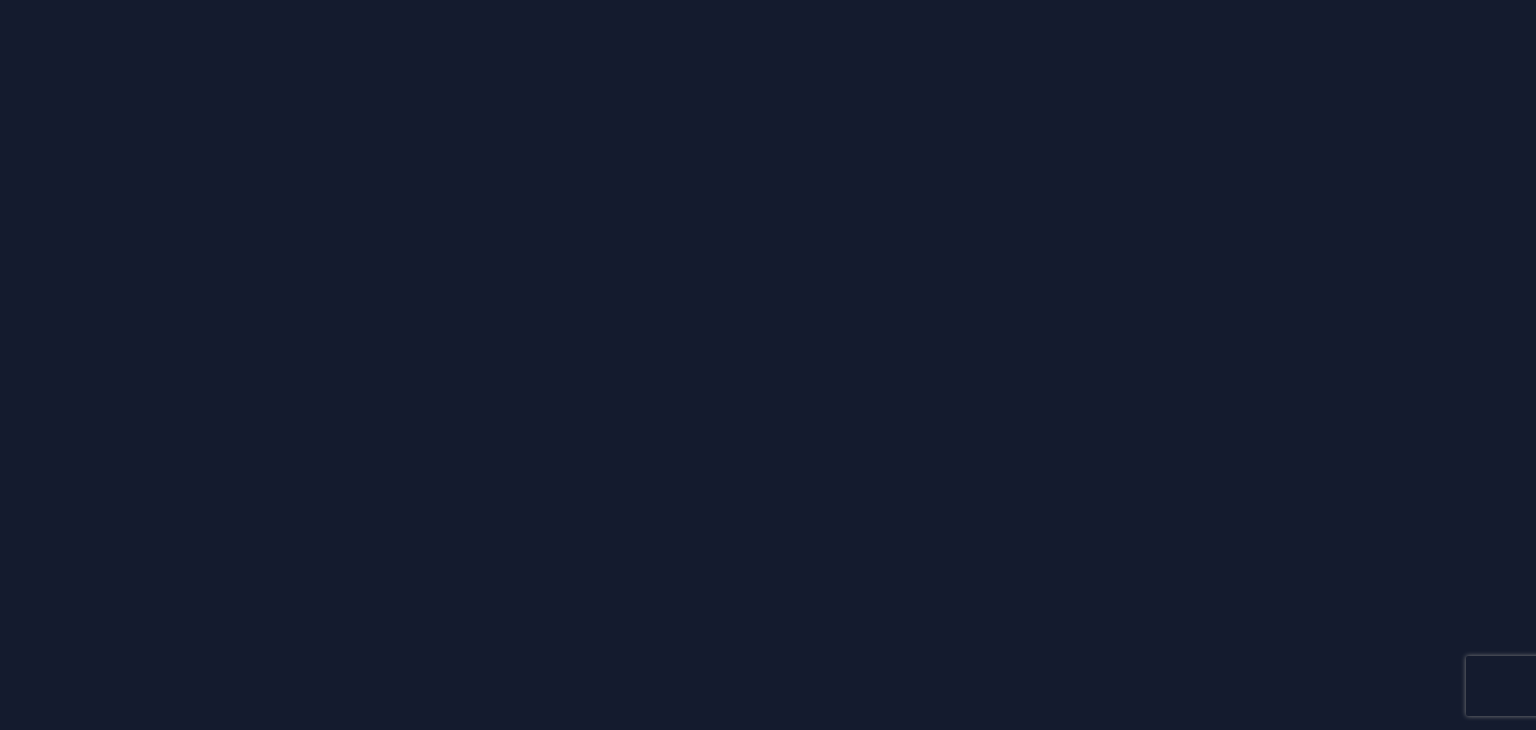 scroll, scrollTop: 0, scrollLeft: 0, axis: both 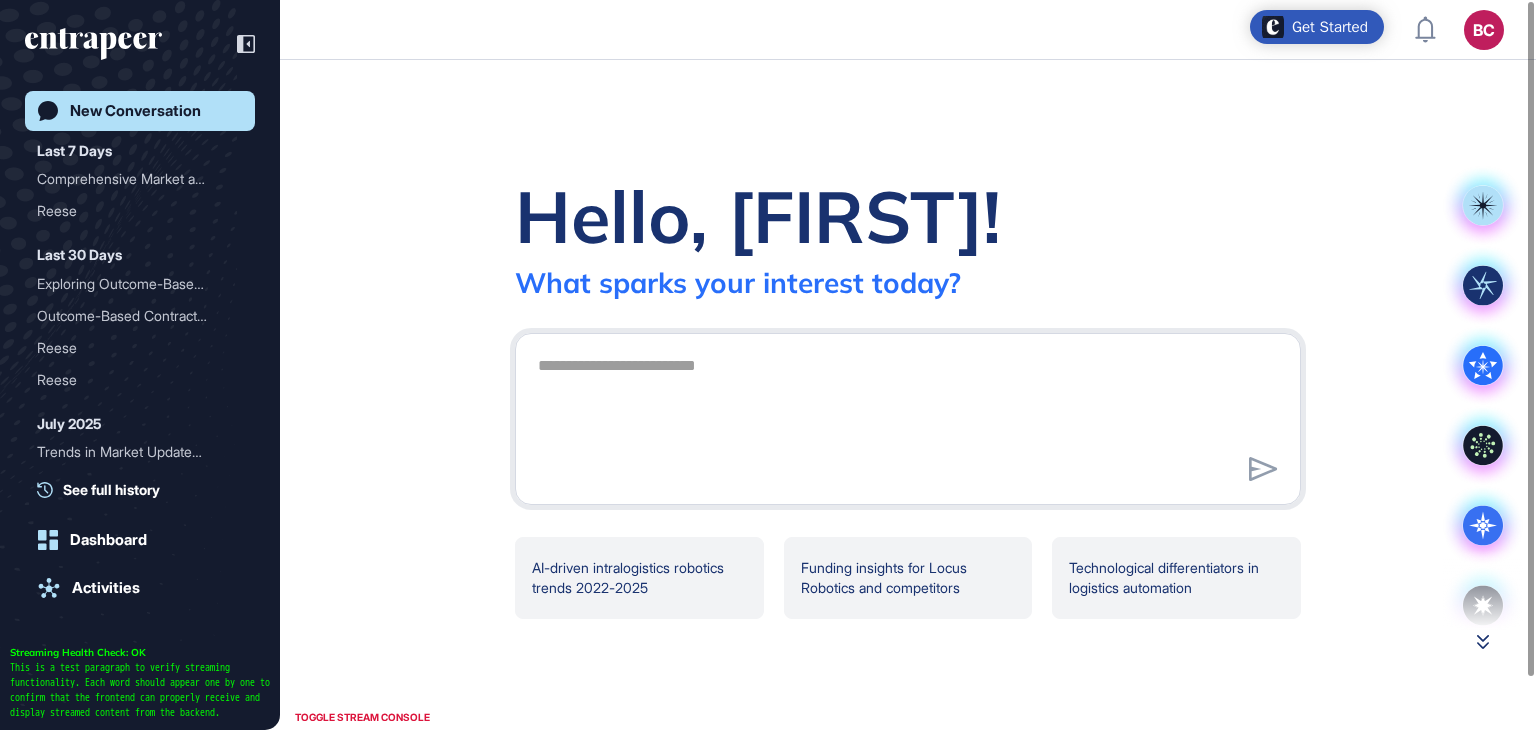 click 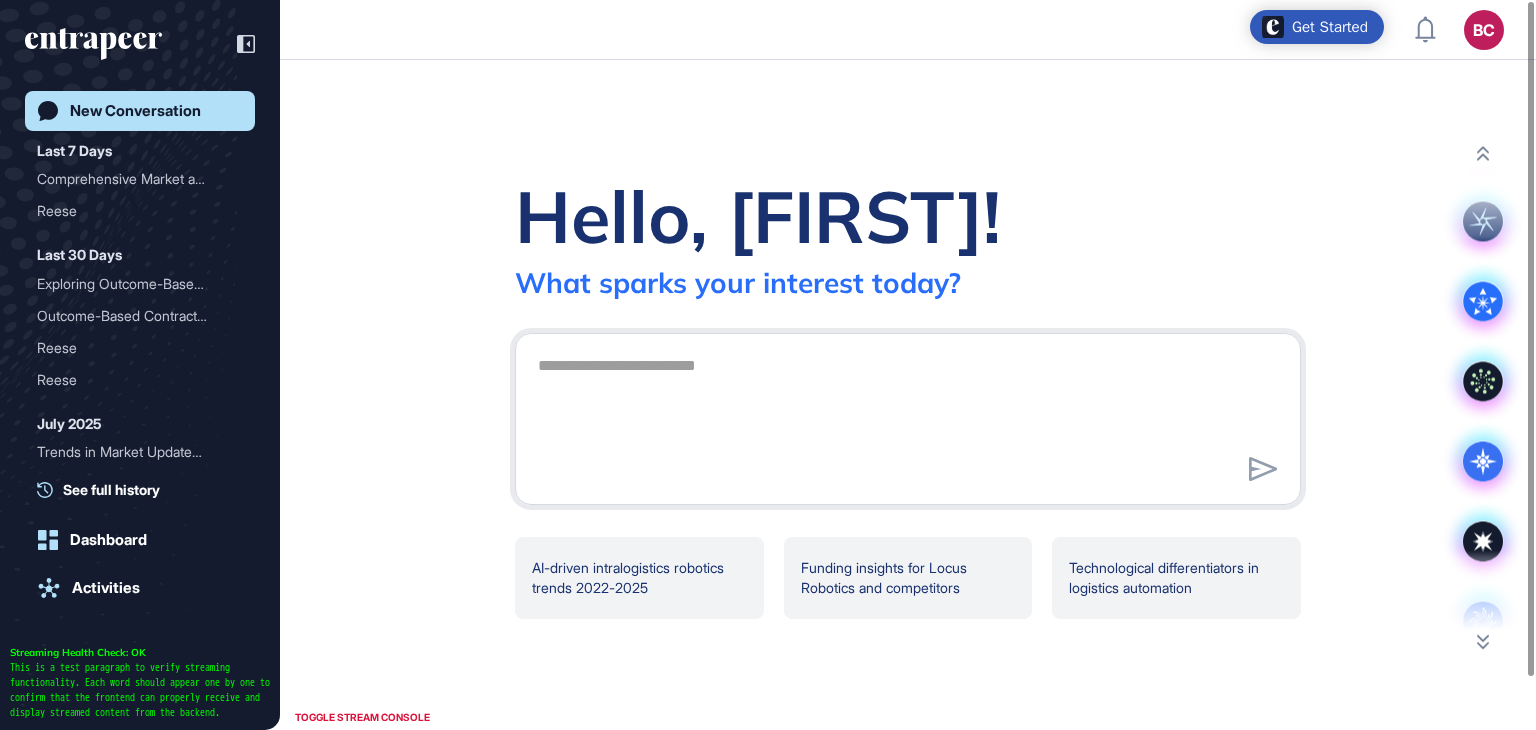 scroll, scrollTop: 80, scrollLeft: 0, axis: vertical 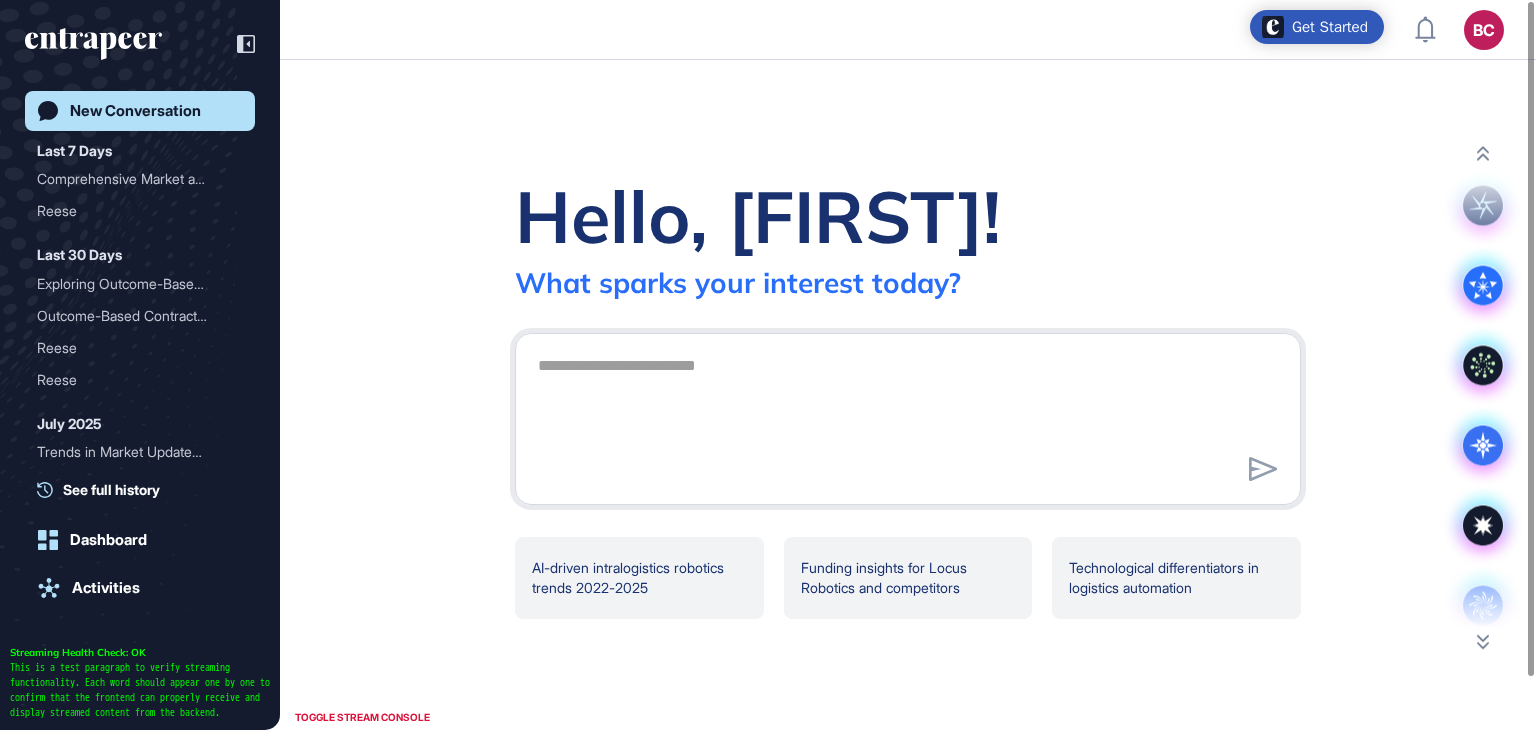 click 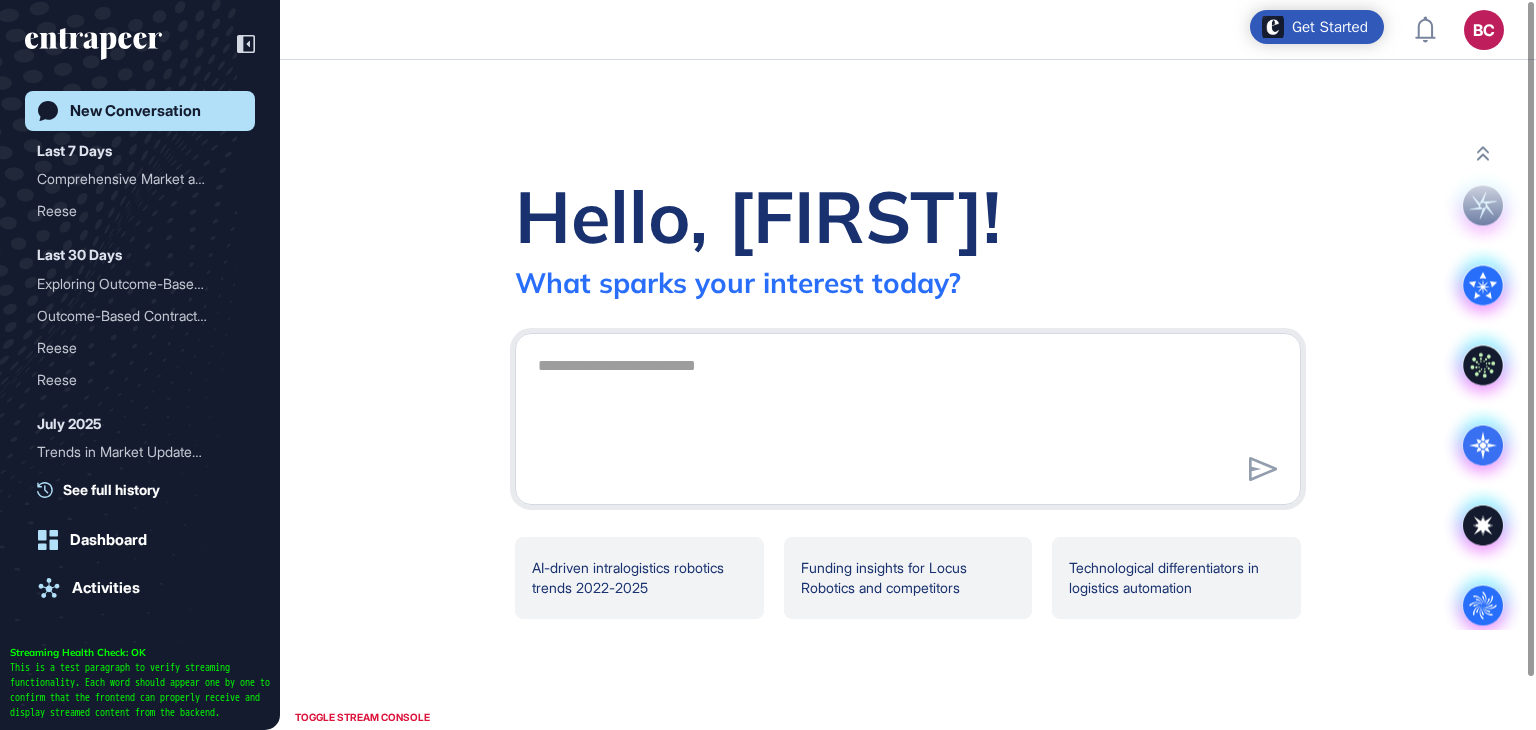 scroll, scrollTop: 96, scrollLeft: 0, axis: vertical 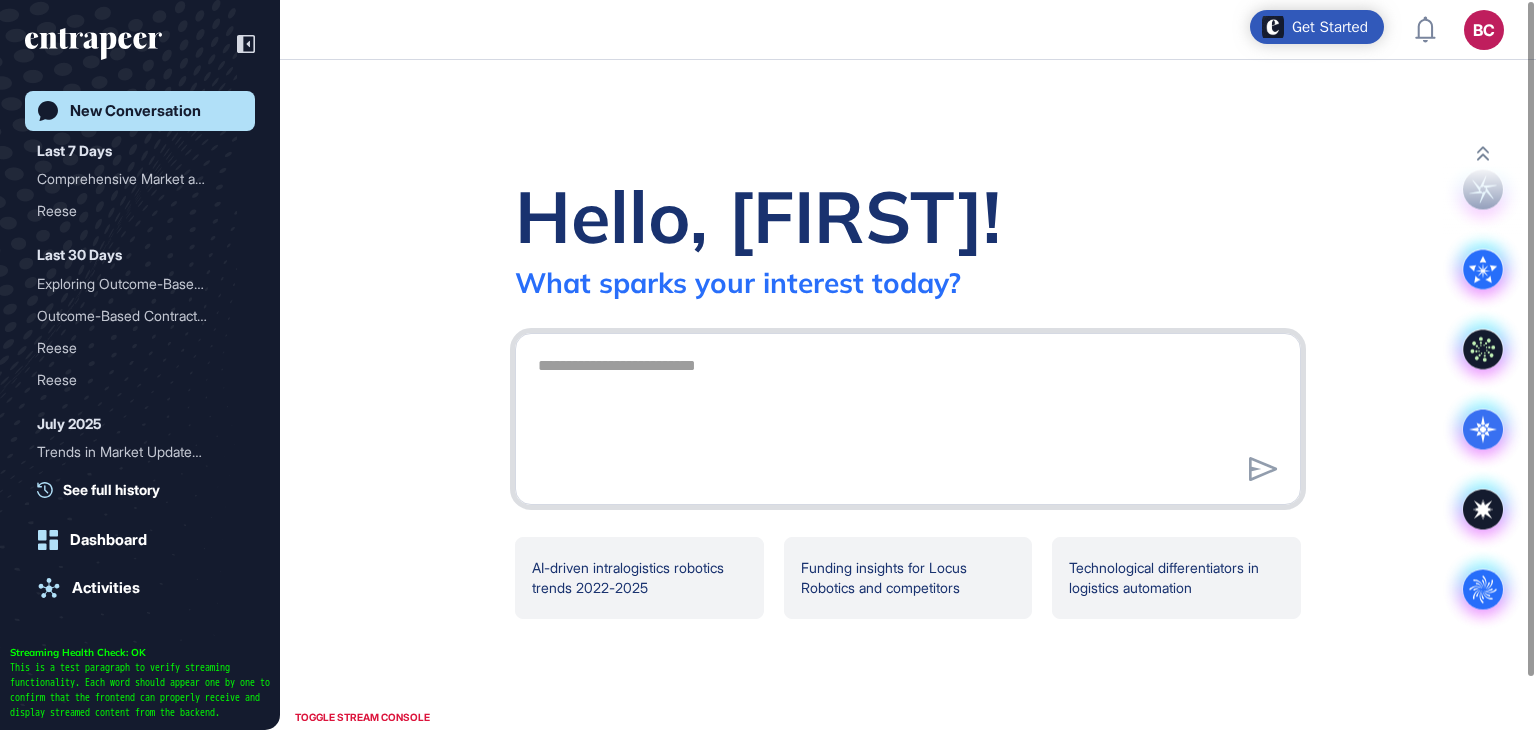 drag, startPoint x: 701, startPoint y: 393, endPoint x: 691, endPoint y: 380, distance: 16.40122 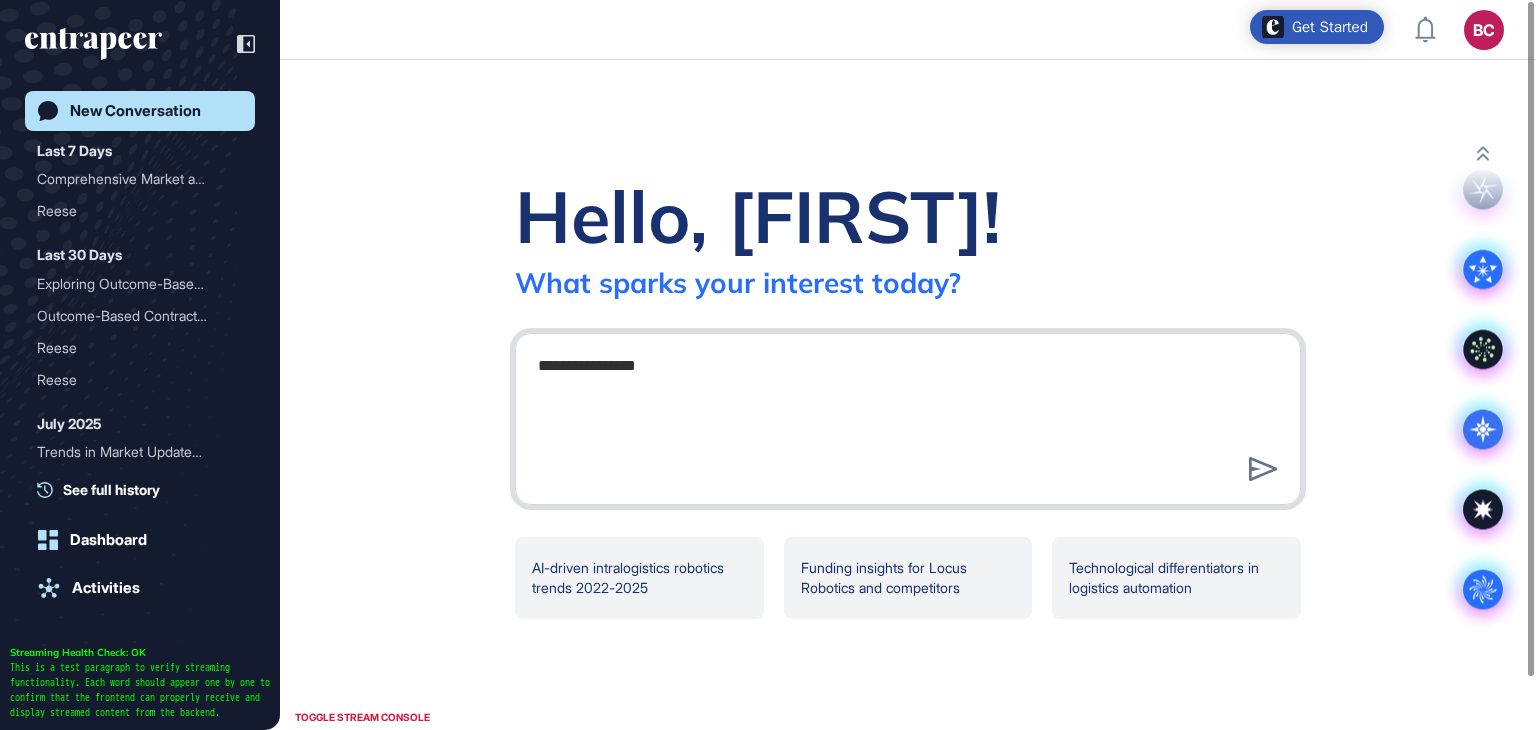 paste on "**********" 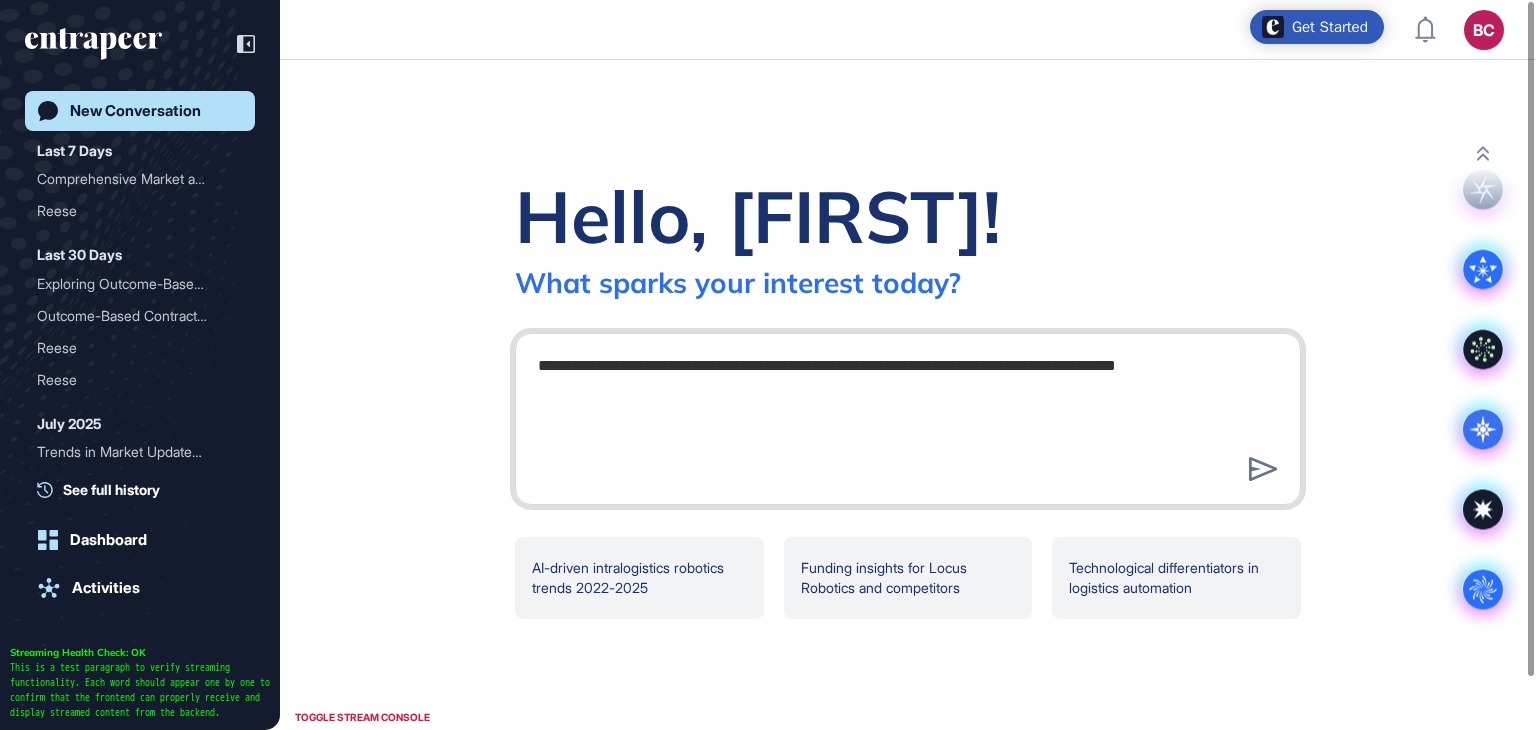 drag, startPoint x: 684, startPoint y: 399, endPoint x: 531, endPoint y: 353, distance: 159.76546 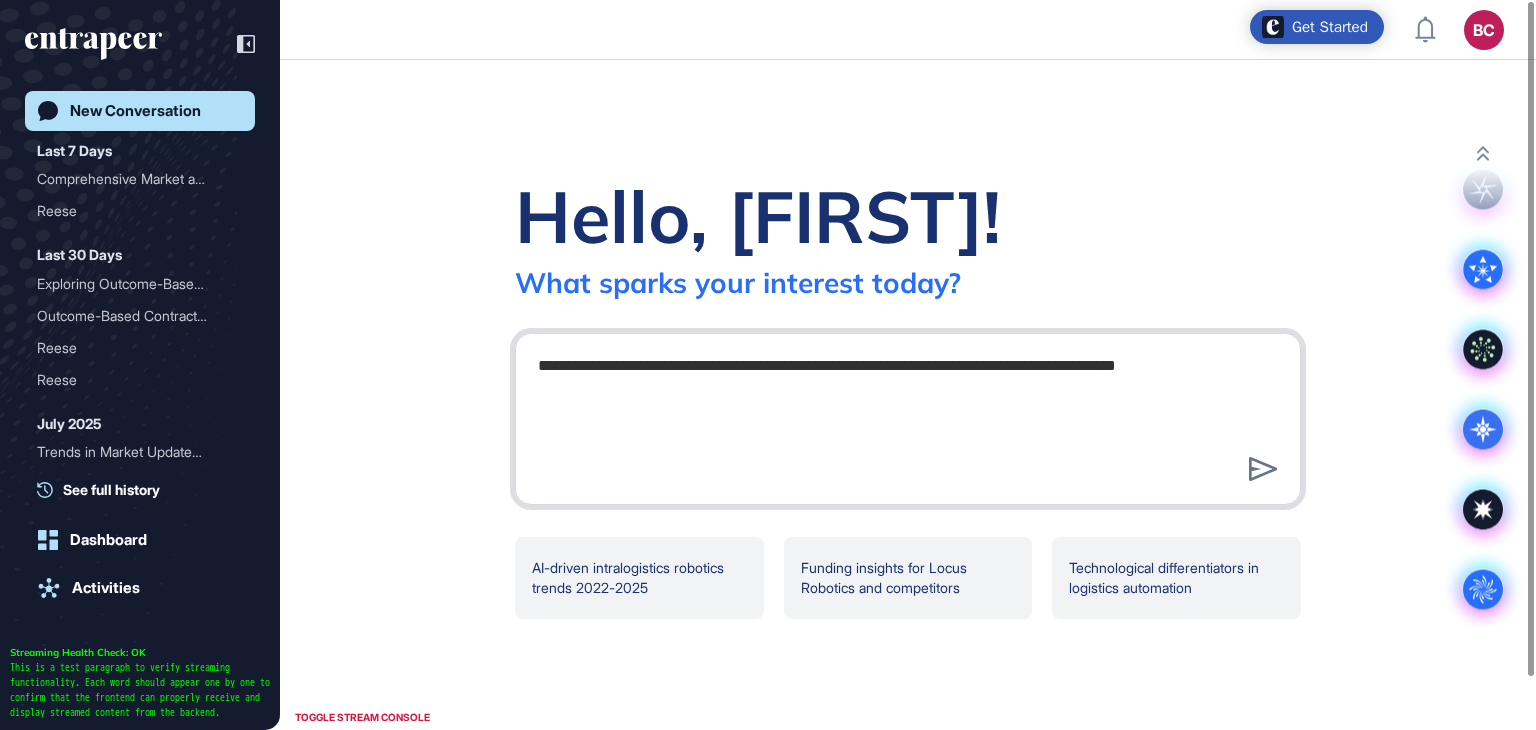 paste on "**********" 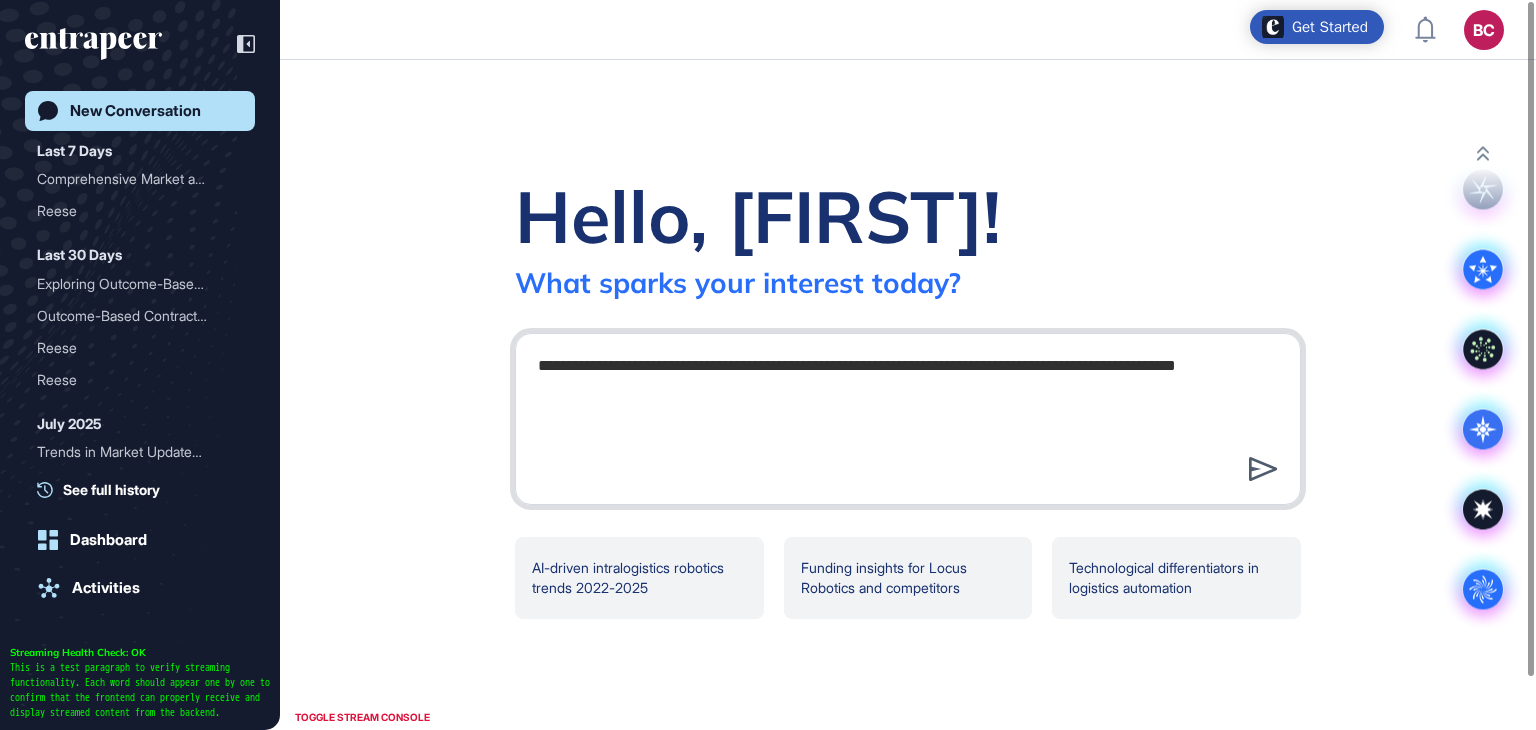 type on "**********" 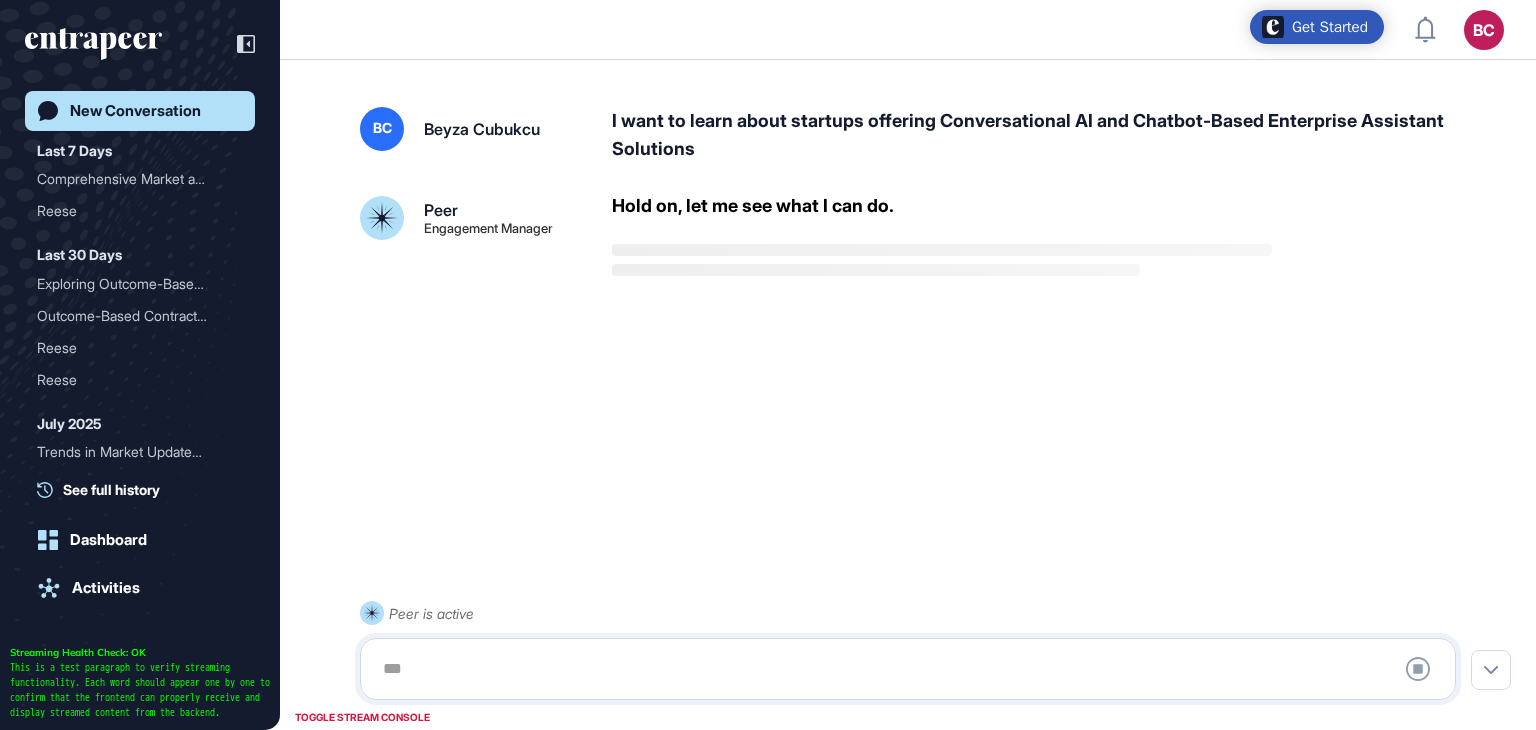 scroll, scrollTop: 56, scrollLeft: 0, axis: vertical 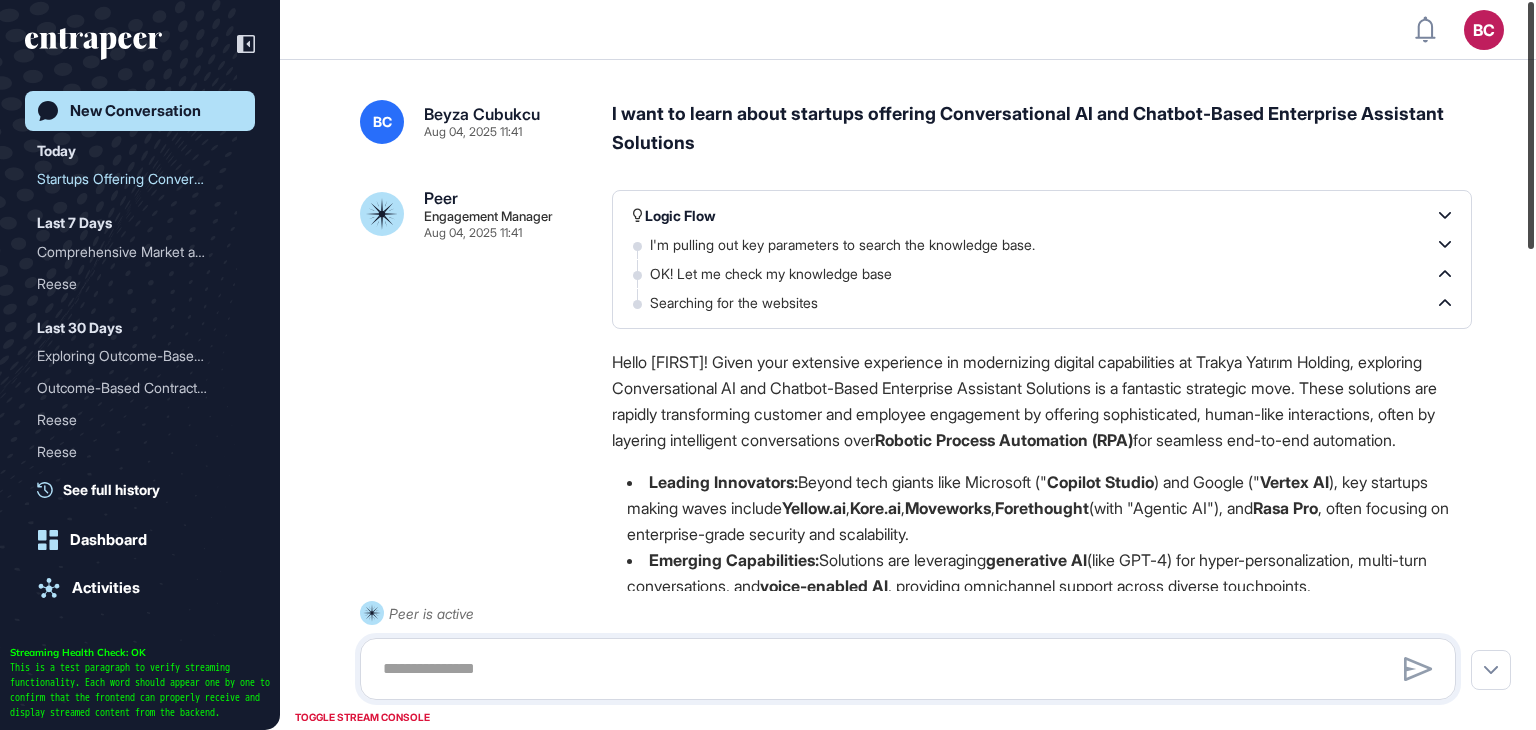 drag, startPoint x: 1535, startPoint y: 526, endPoint x: 1535, endPoint y: 7, distance: 519 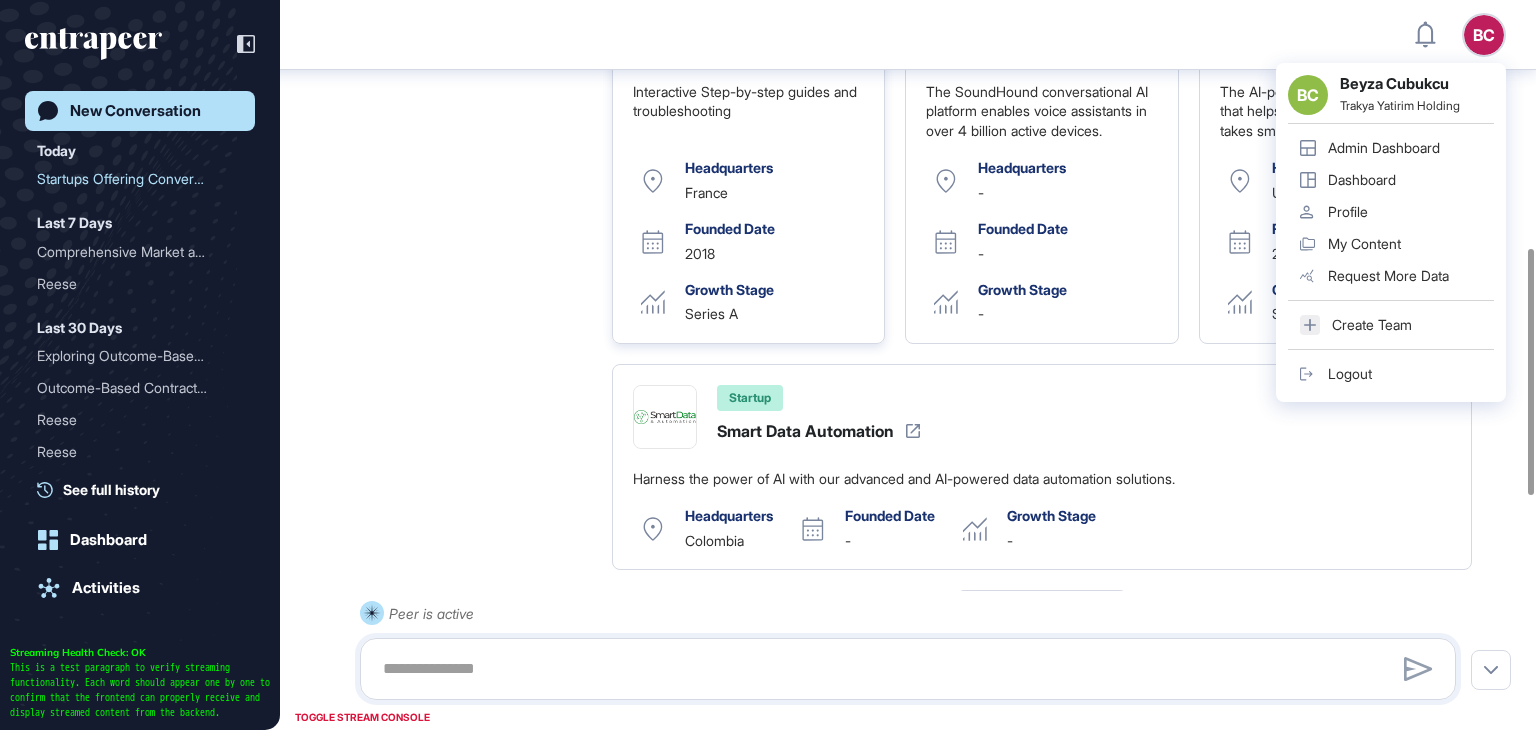 scroll, scrollTop: 724, scrollLeft: 0, axis: vertical 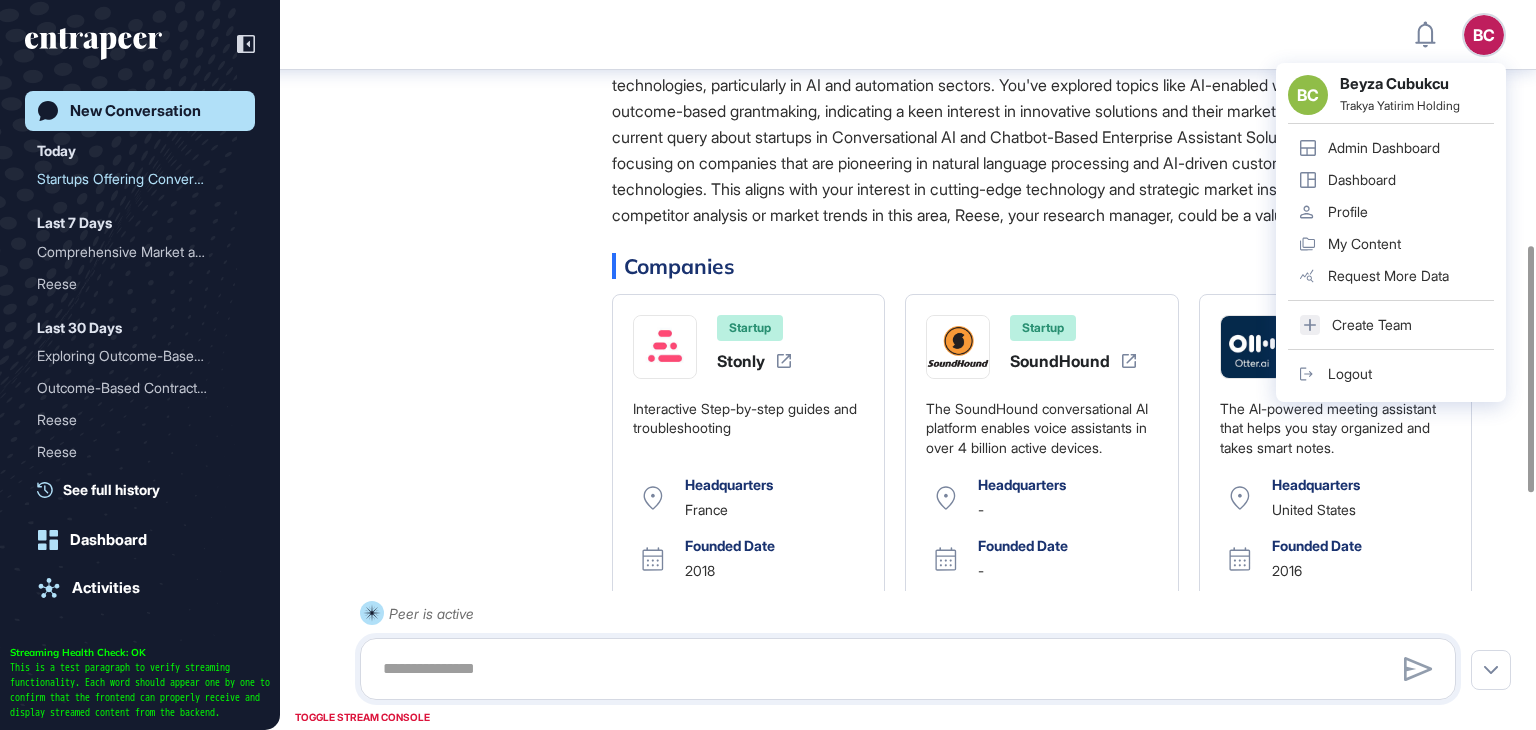 click on "Admin Dashboard" 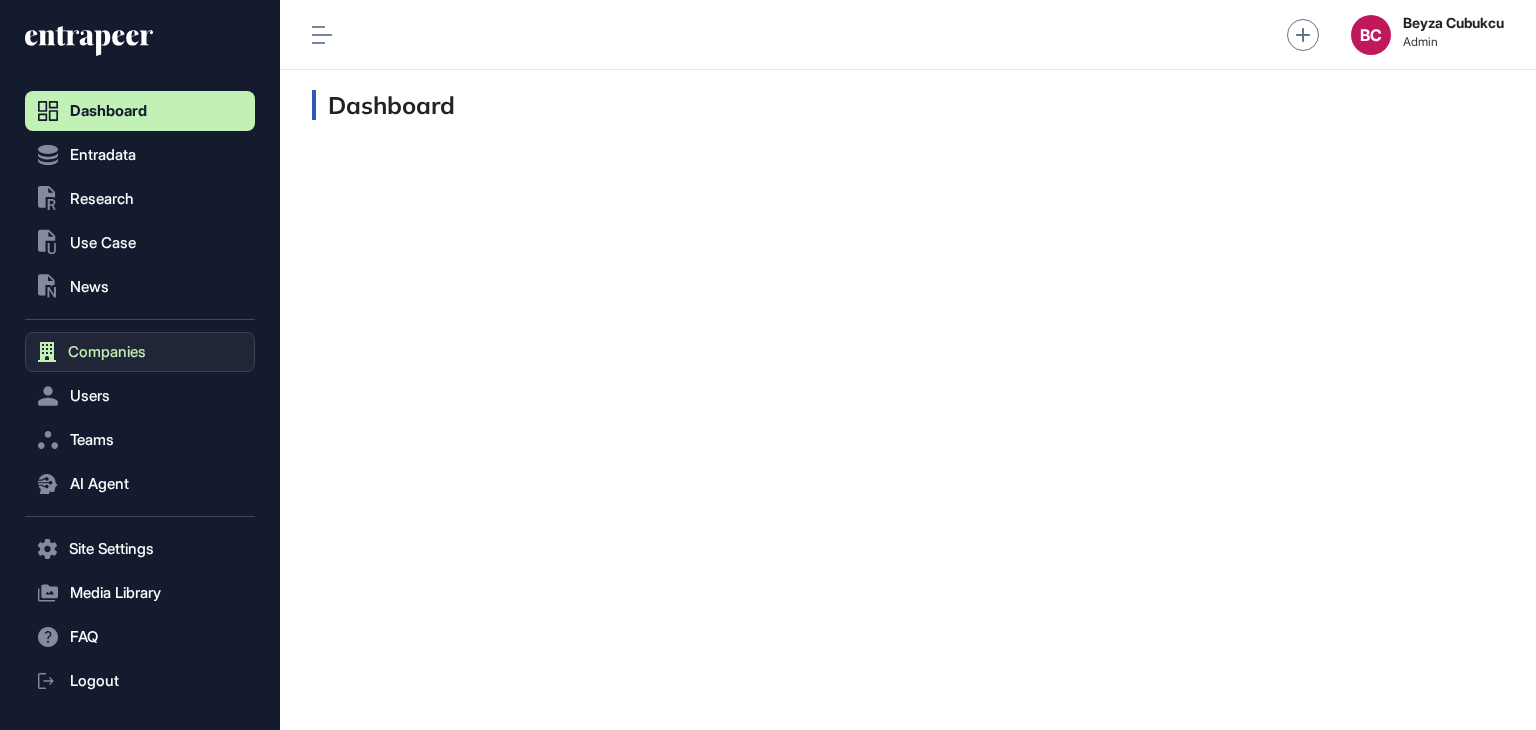 scroll, scrollTop: 689, scrollLeft: 229, axis: both 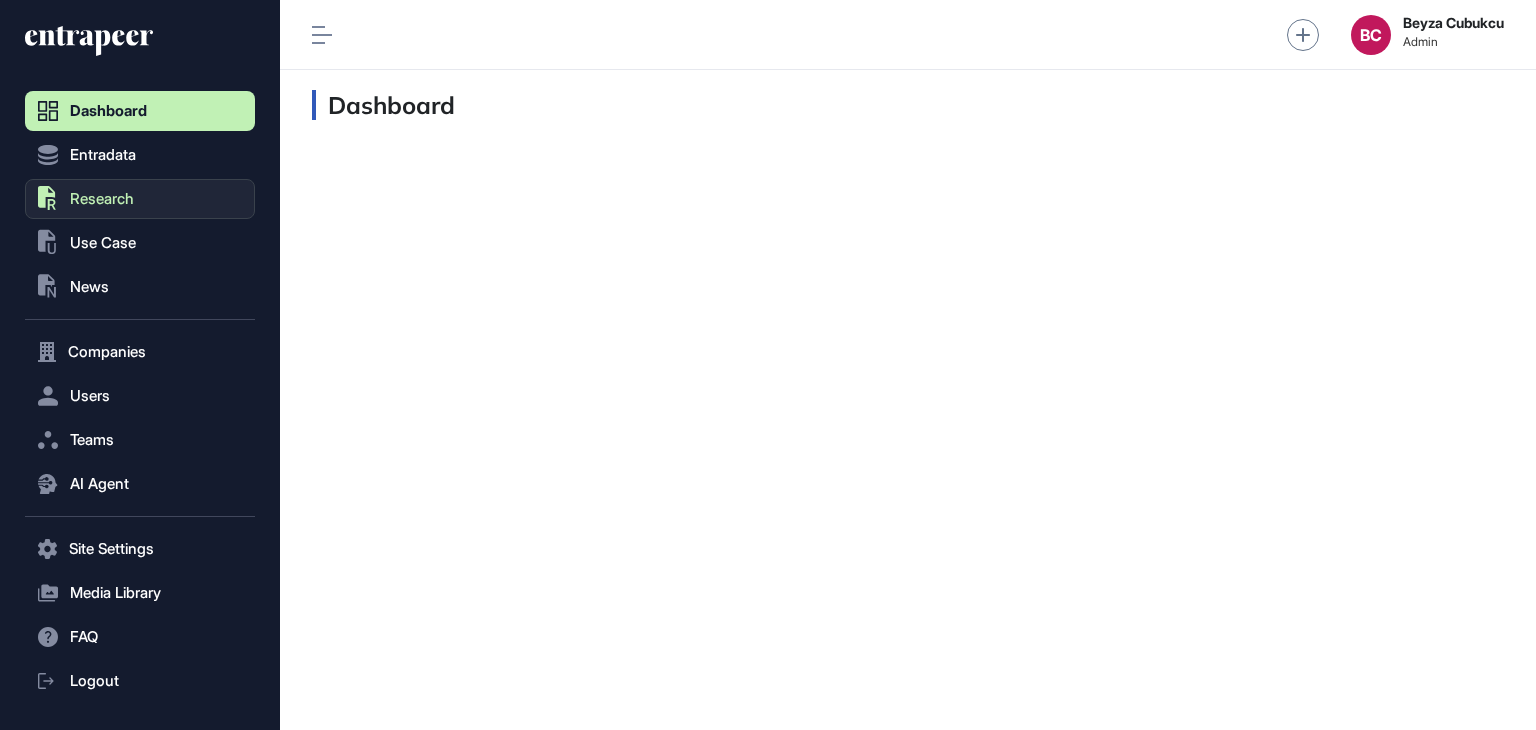 click on "Research" at bounding box center [102, 199] 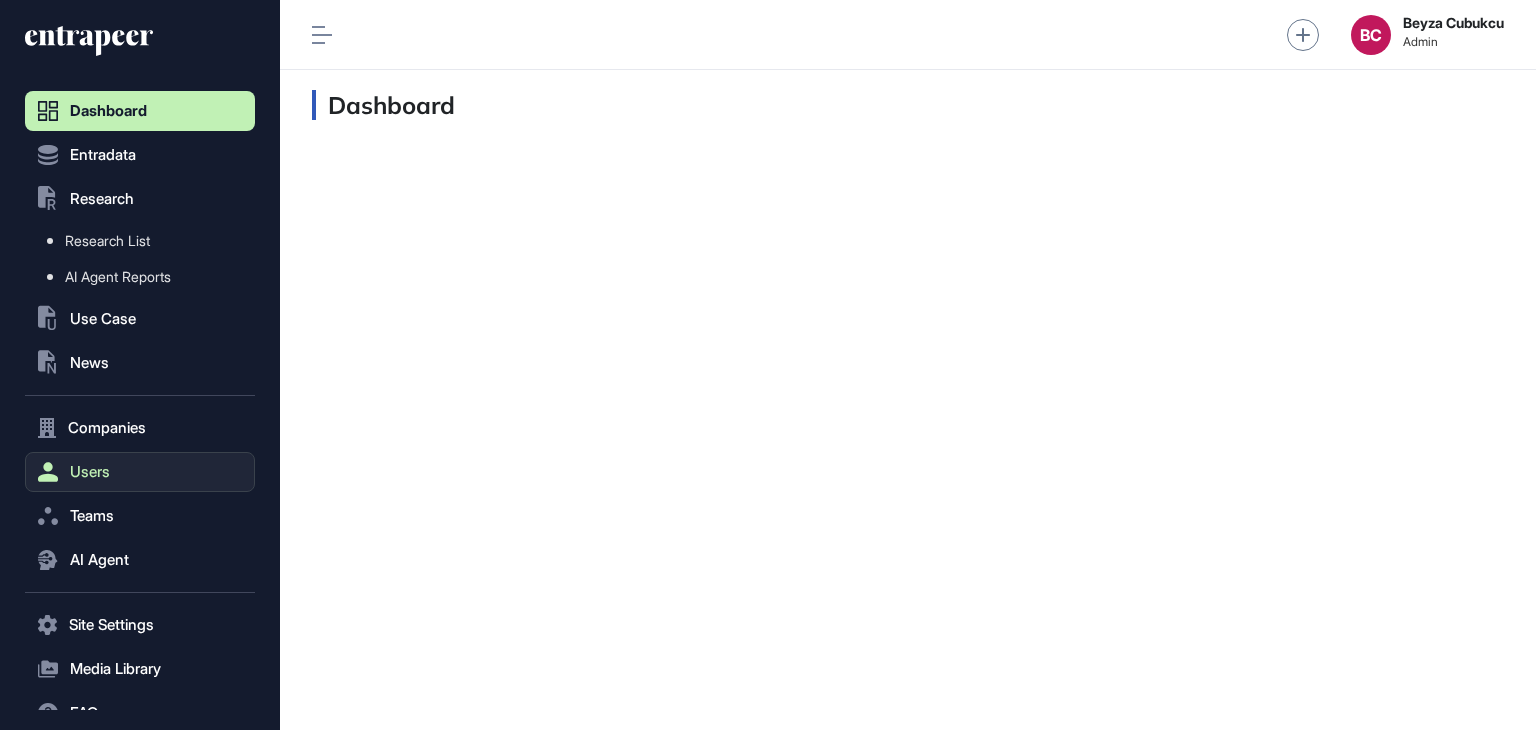 click on "Users" 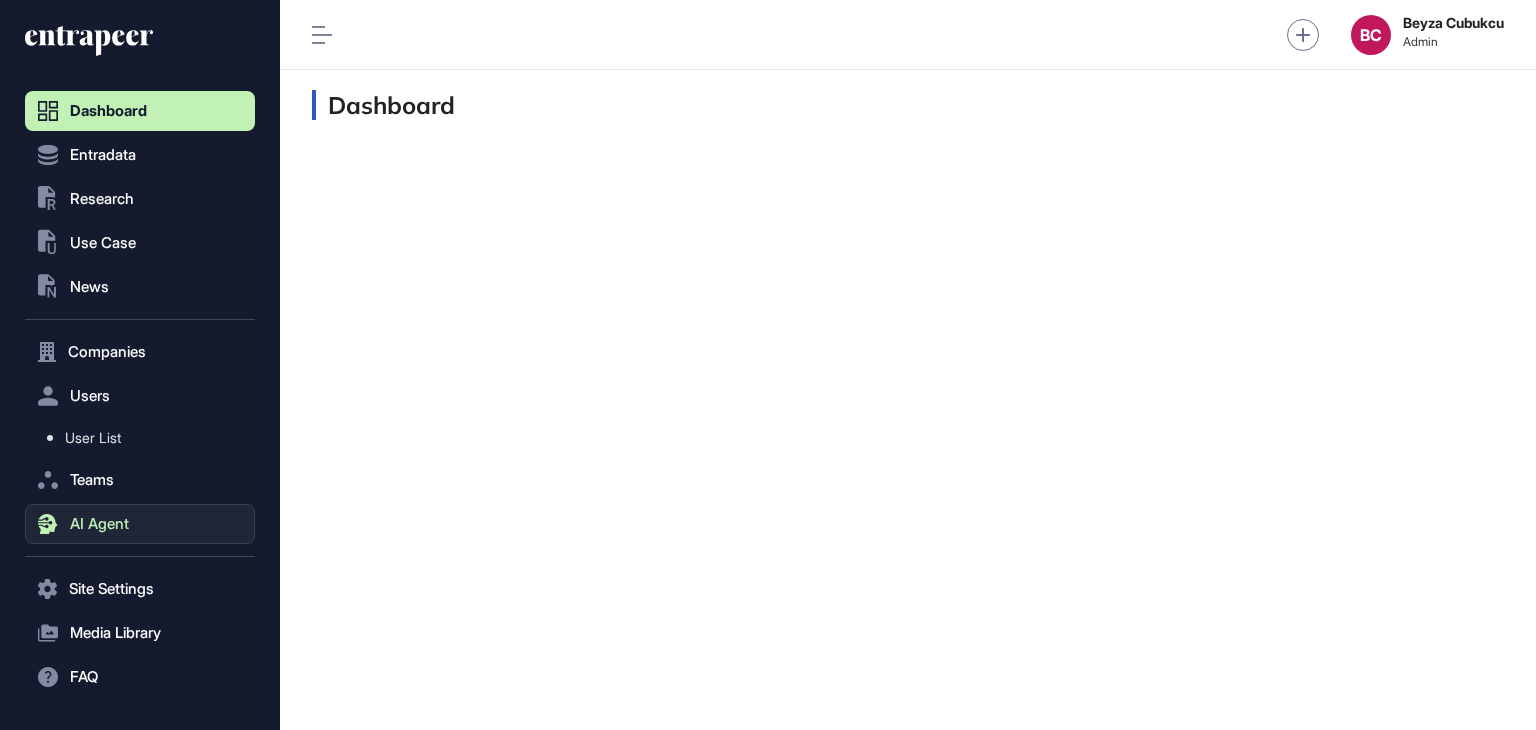 click on "AI Agent" 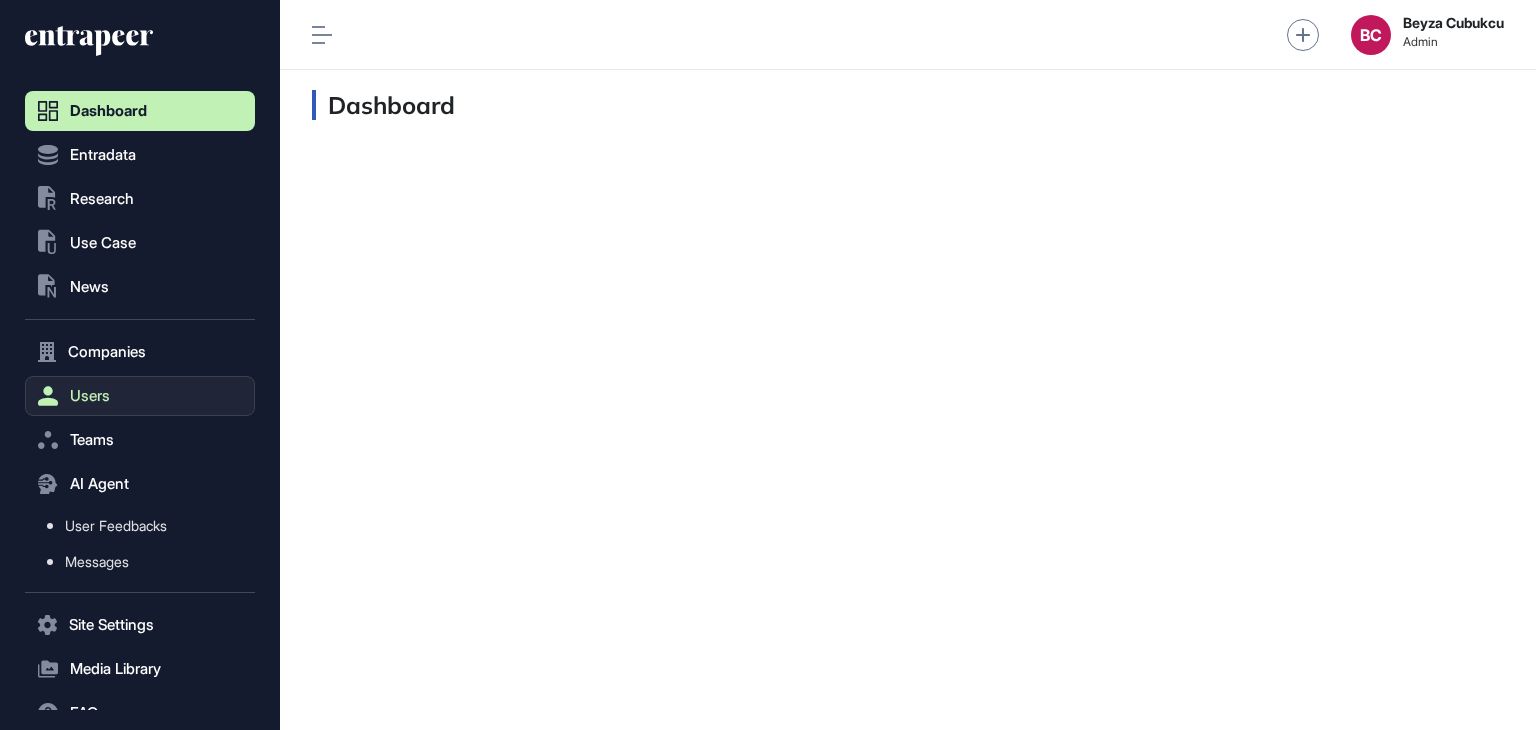 click on "Users" 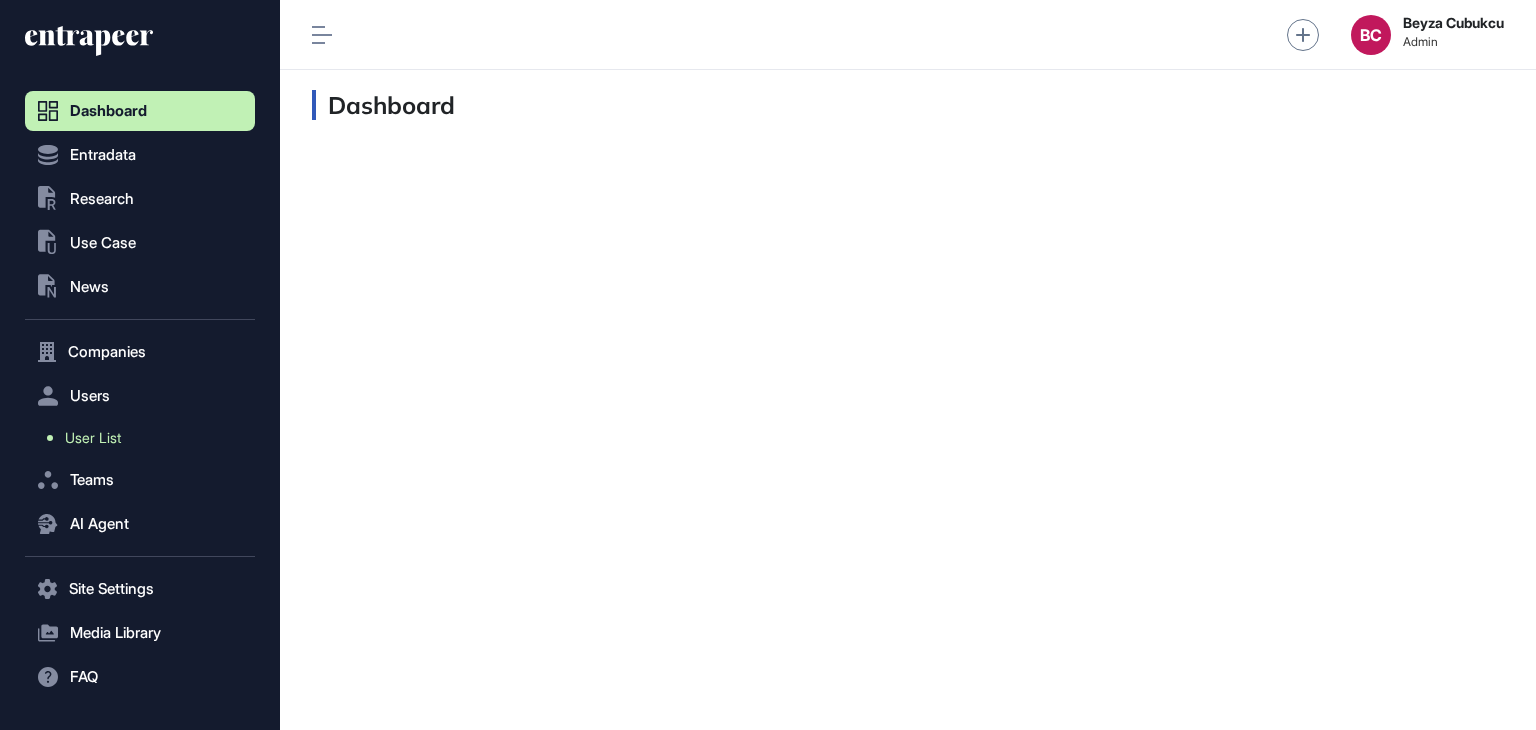 click on "User List" at bounding box center [145, 438] 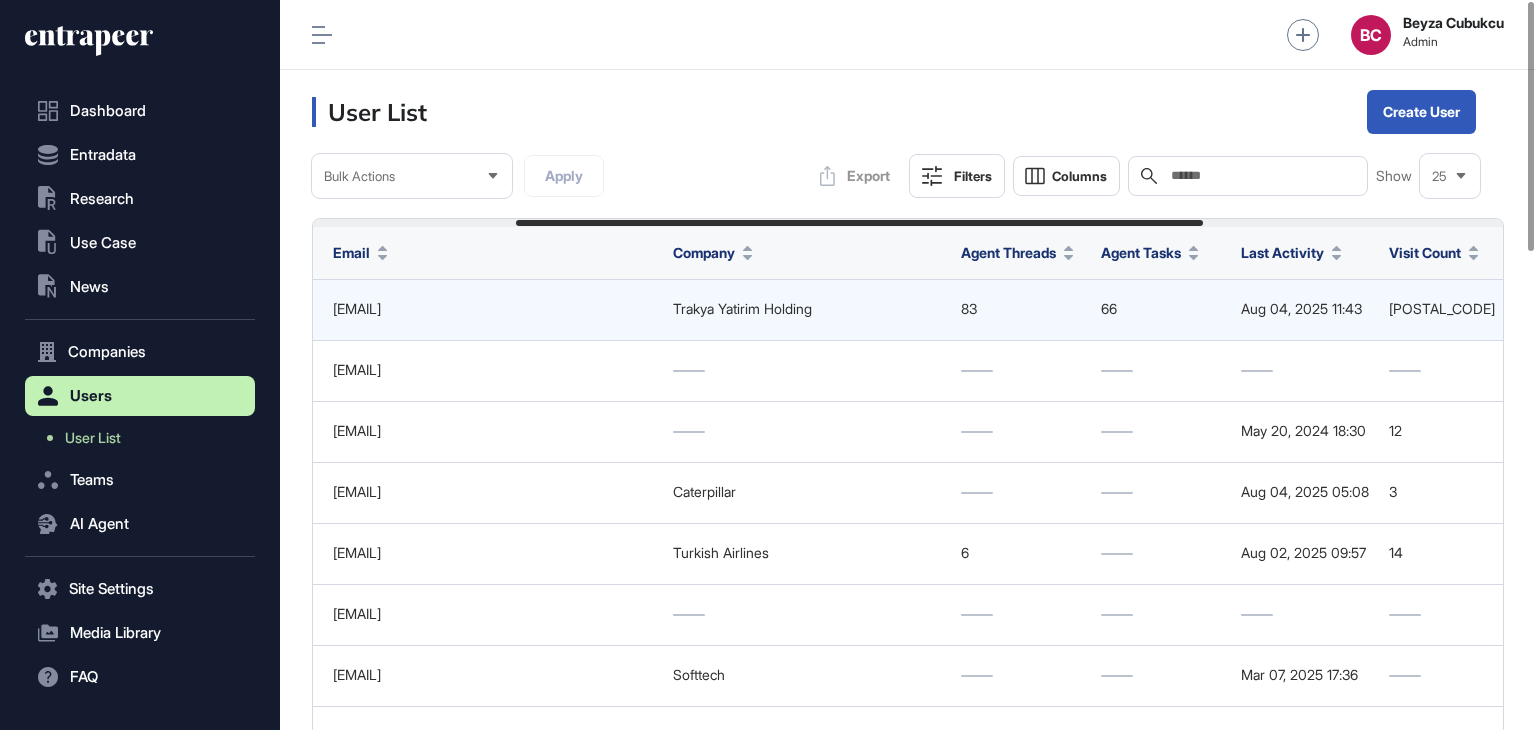 scroll, scrollTop: 0, scrollLeft: 872, axis: horizontal 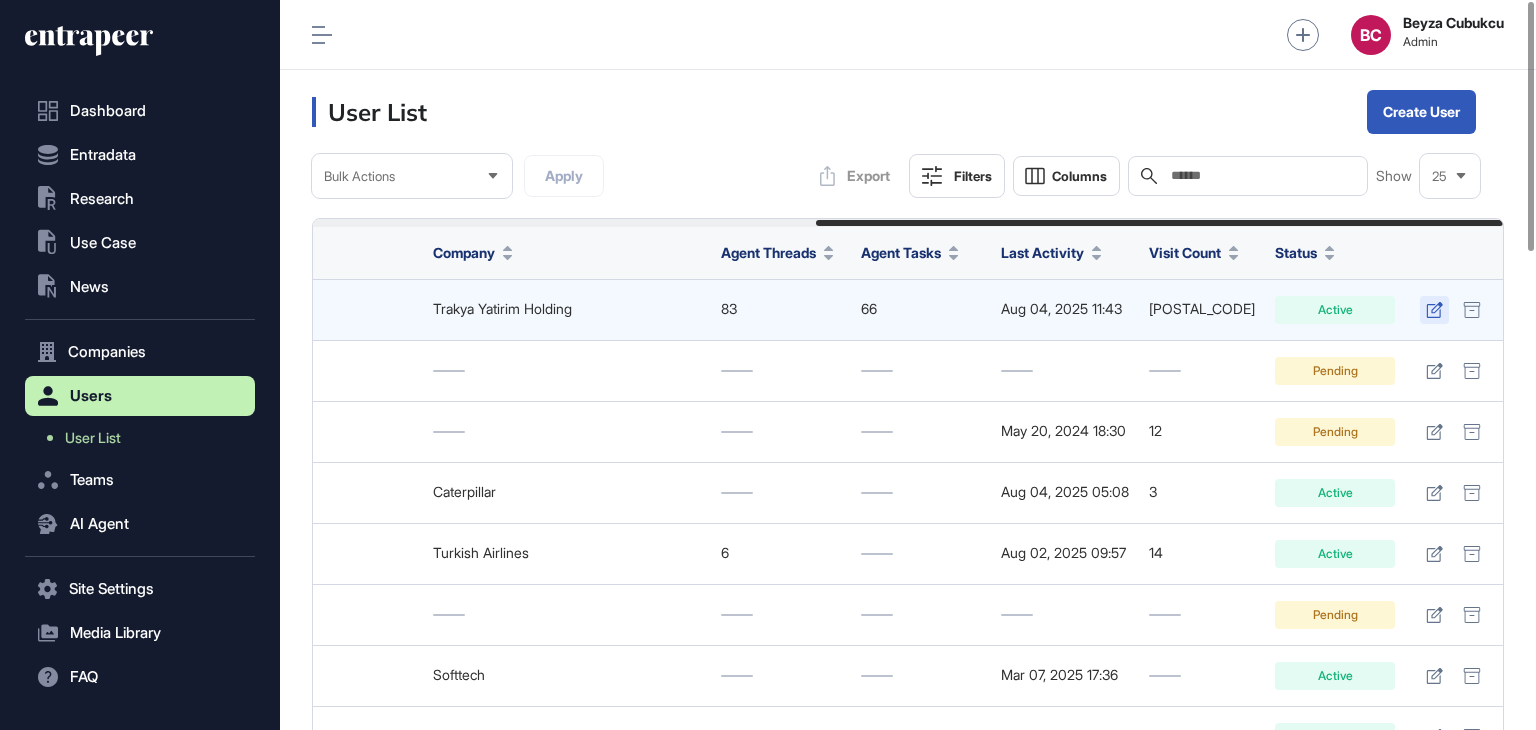 click 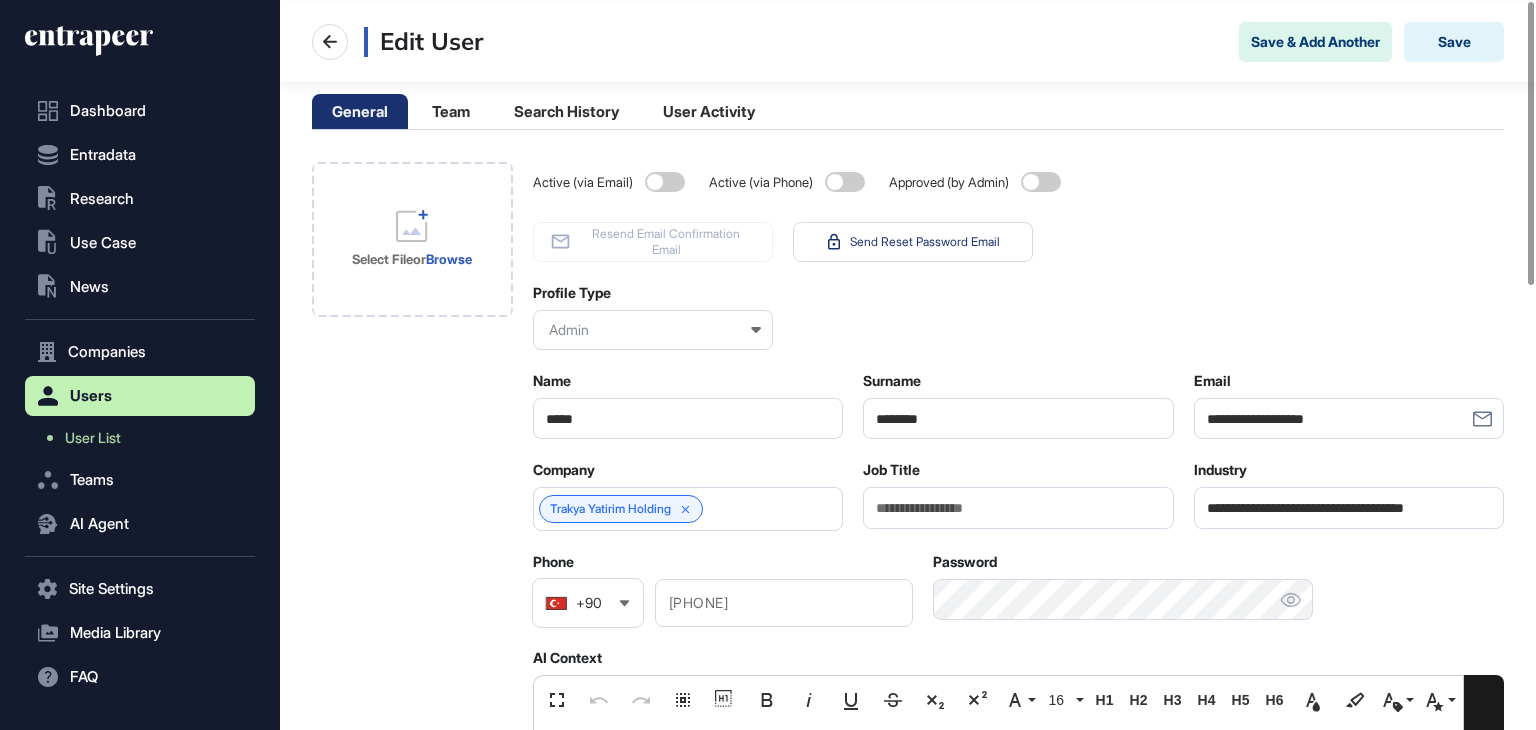 scroll, scrollTop: 200, scrollLeft: 0, axis: vertical 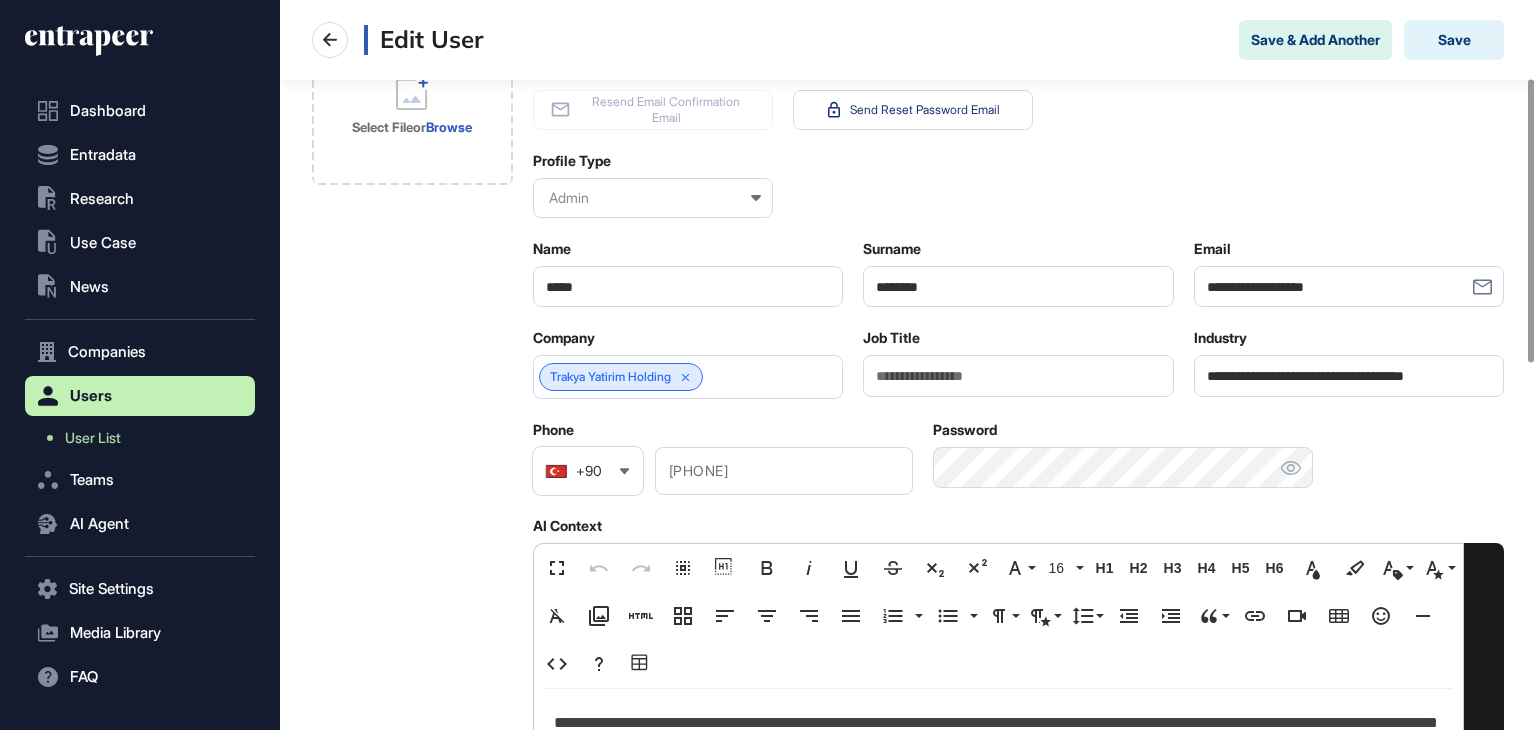 click on "Trakya Yatirim Holding" 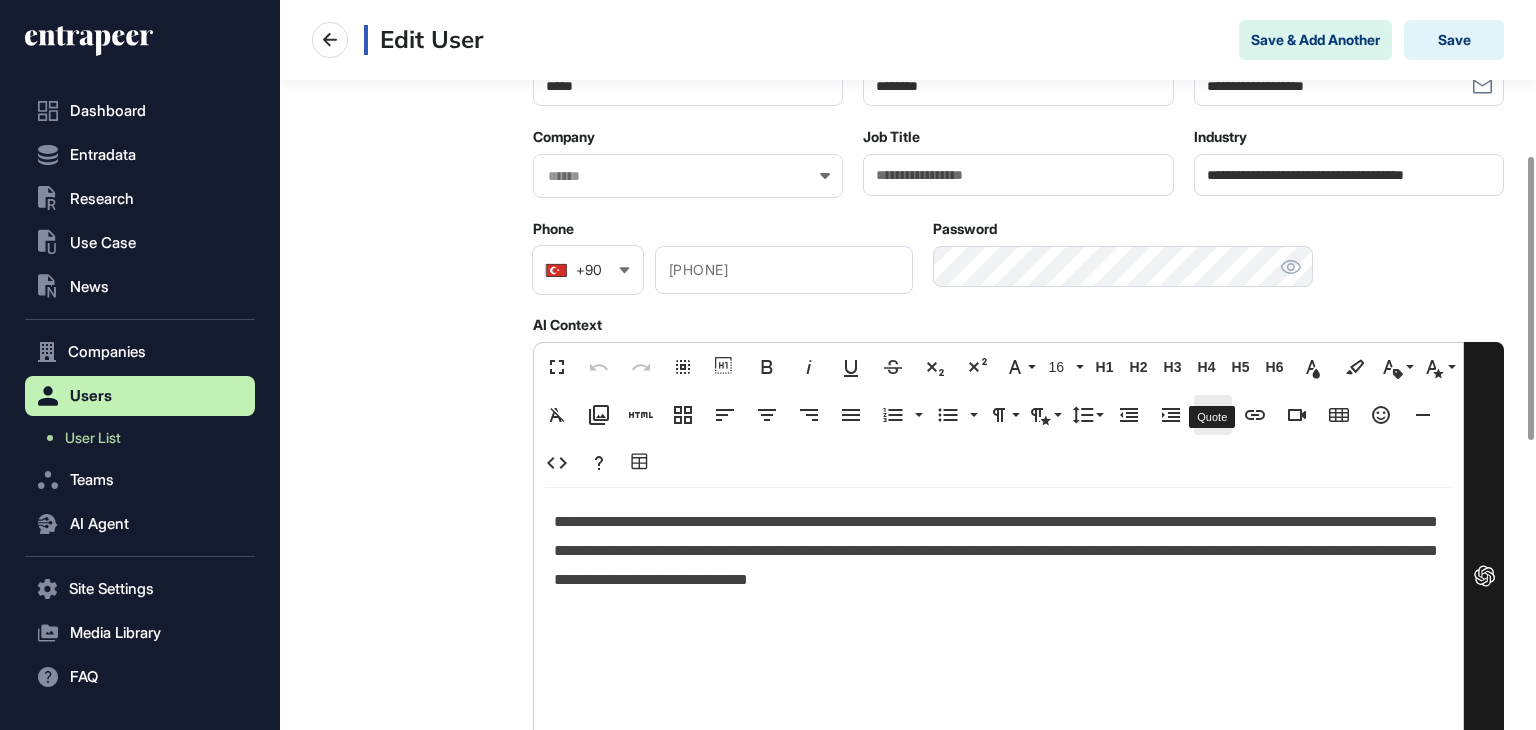 scroll, scrollTop: 400, scrollLeft: 0, axis: vertical 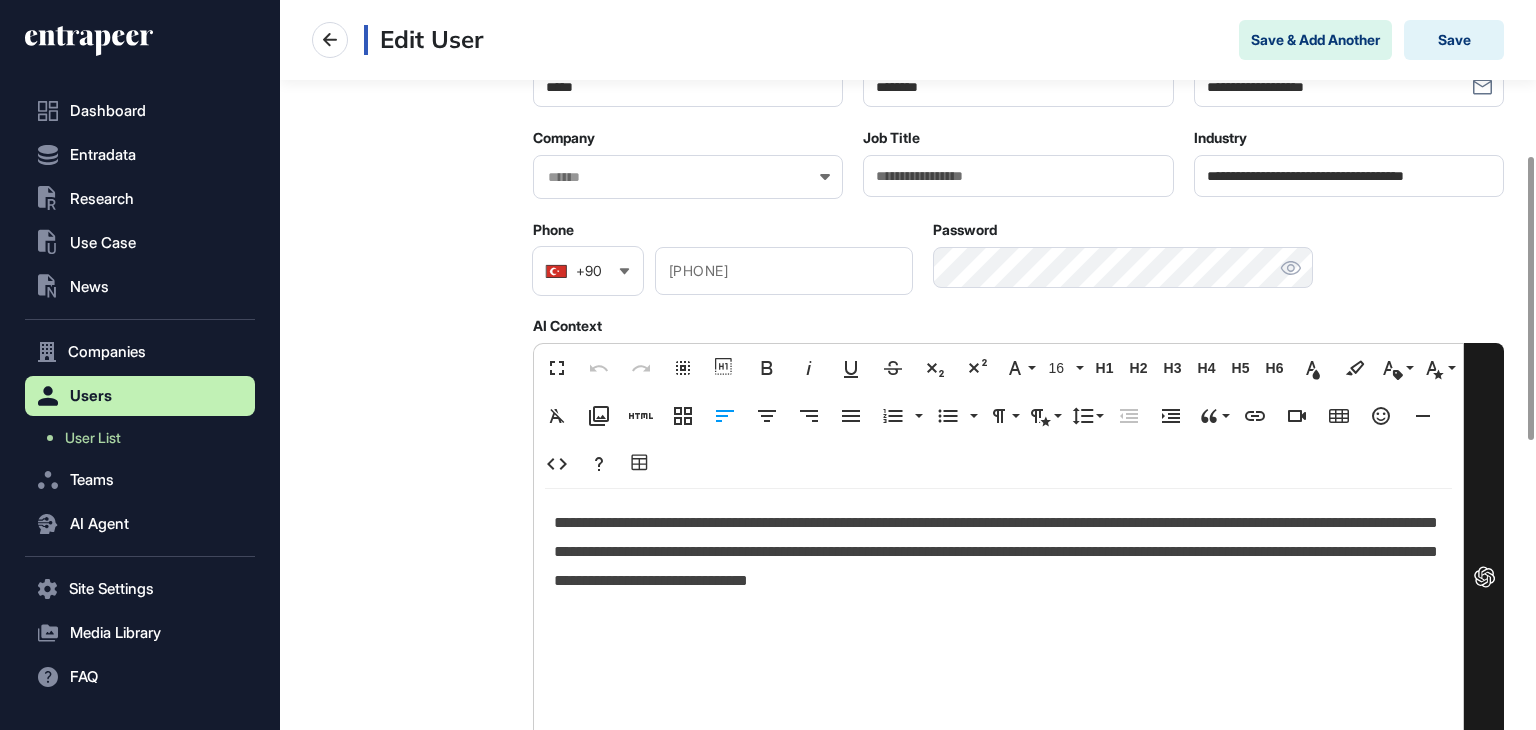 drag, startPoint x: 1218, startPoint y: 585, endPoint x: 542, endPoint y: 514, distance: 679.7183 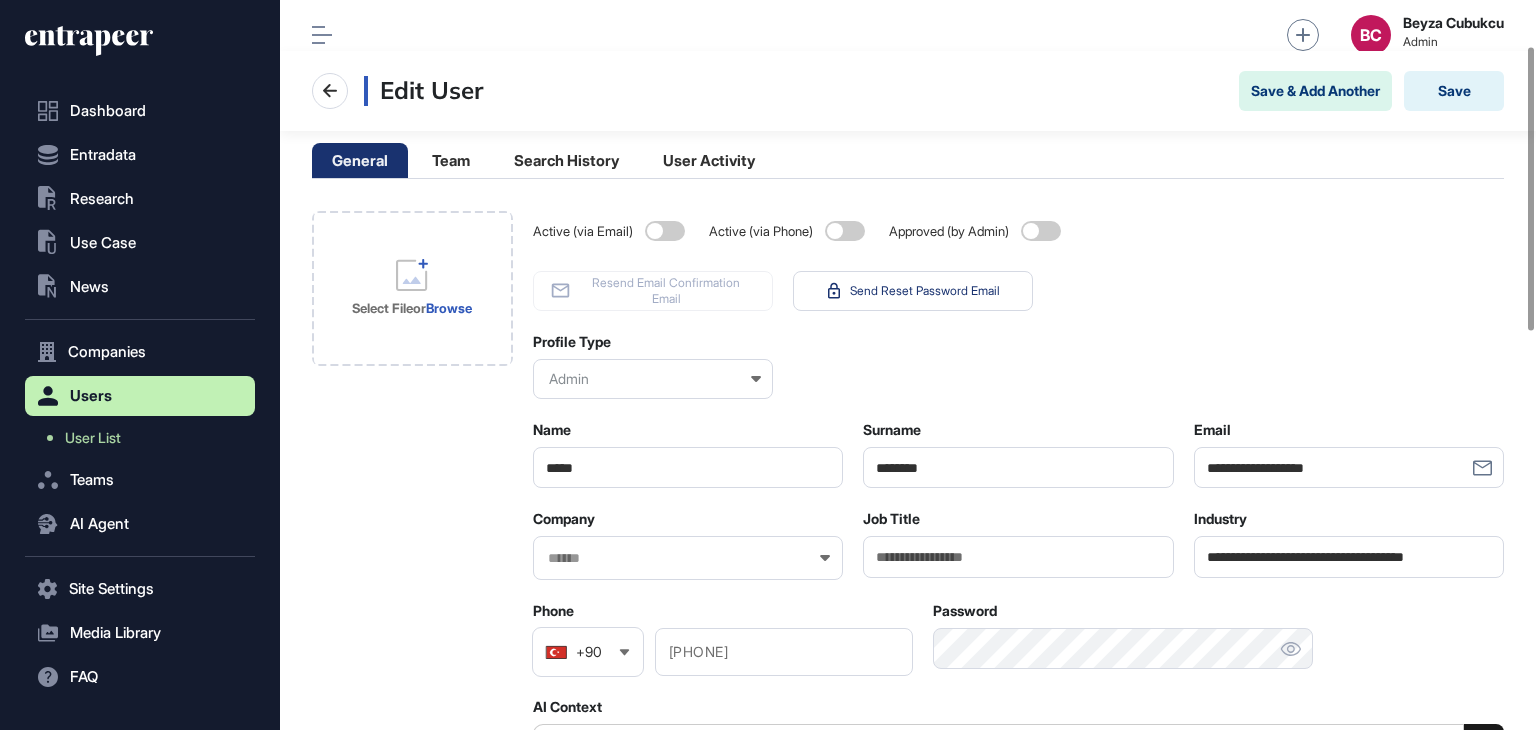 scroll, scrollTop: 0, scrollLeft: 0, axis: both 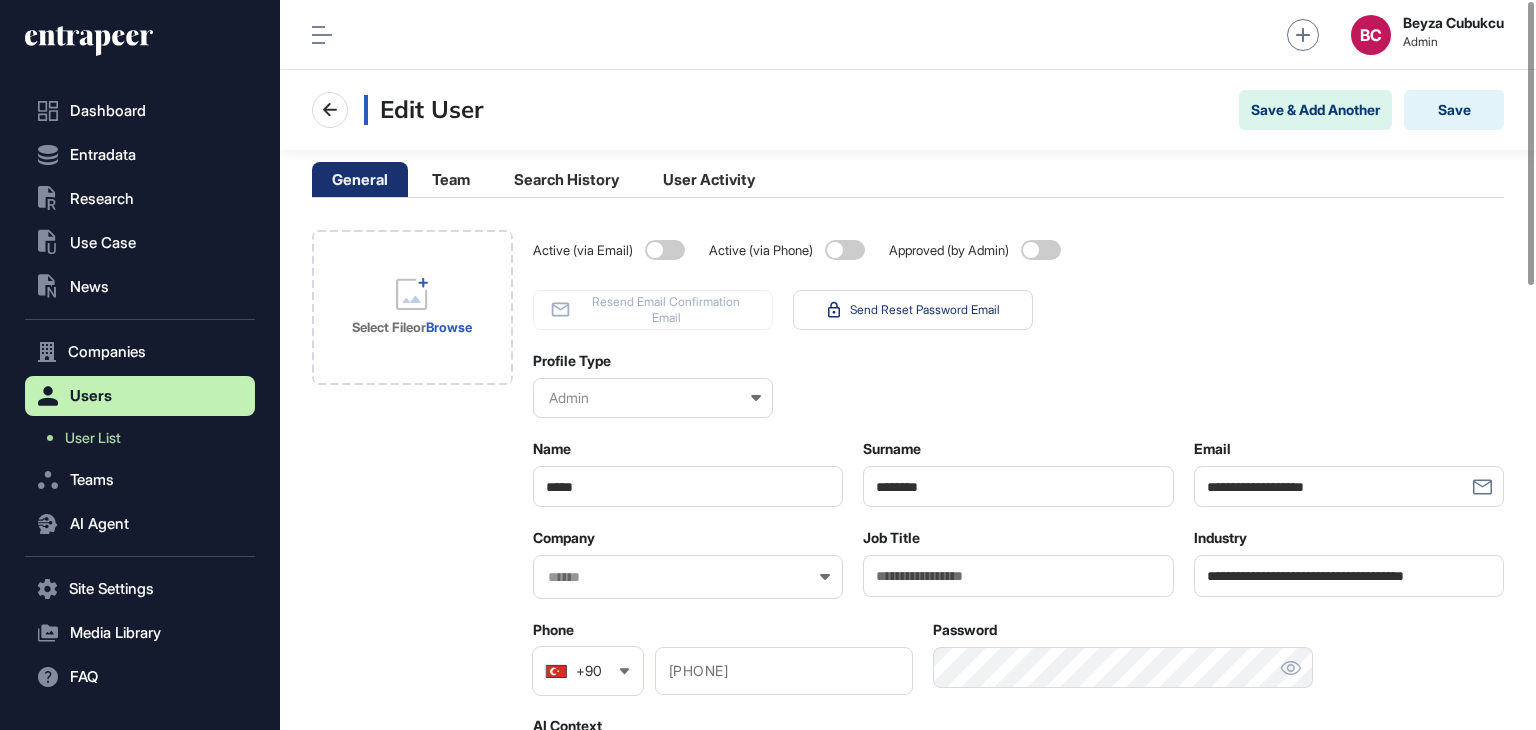 click at bounding box center (675, 577) 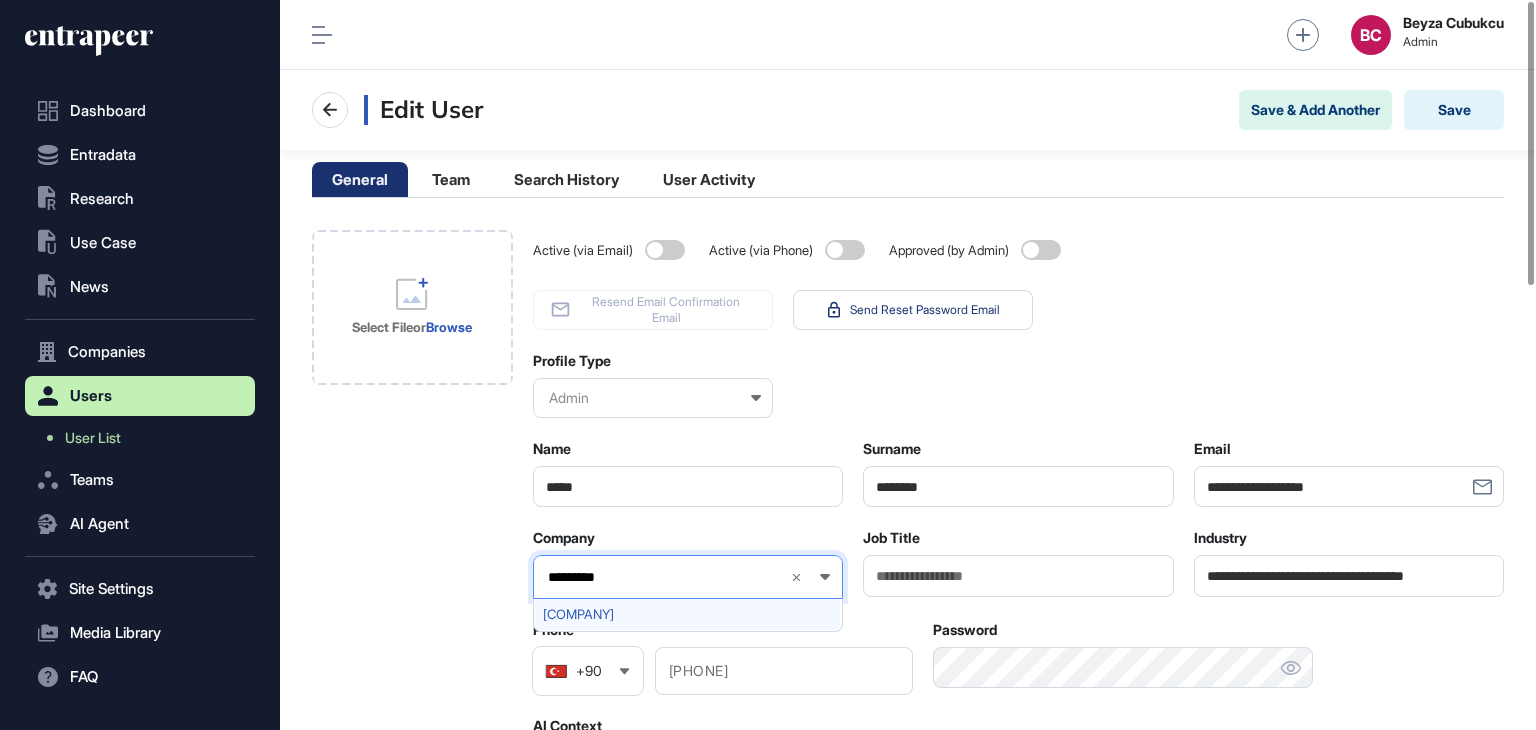 type on "*********" 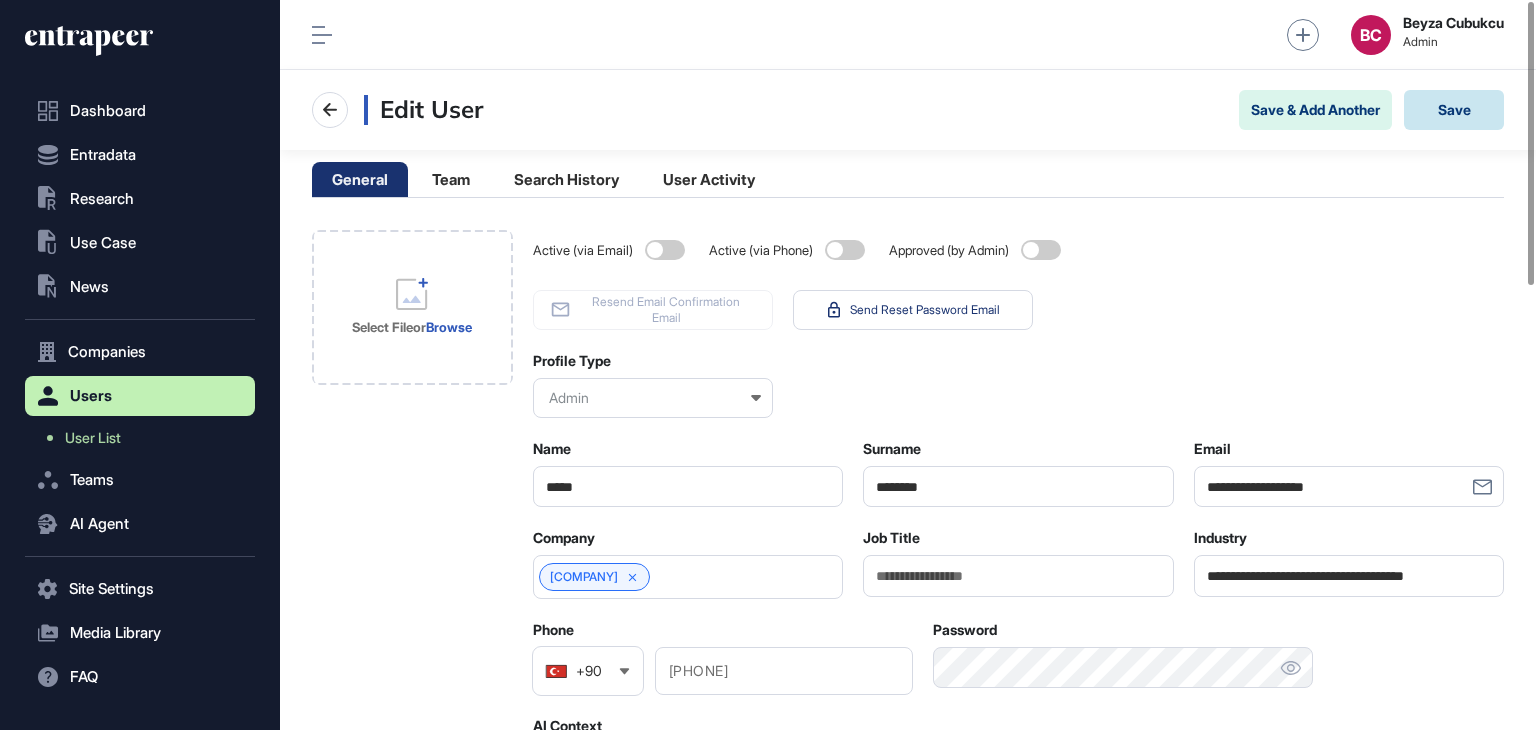 click on "Save" at bounding box center [1454, 110] 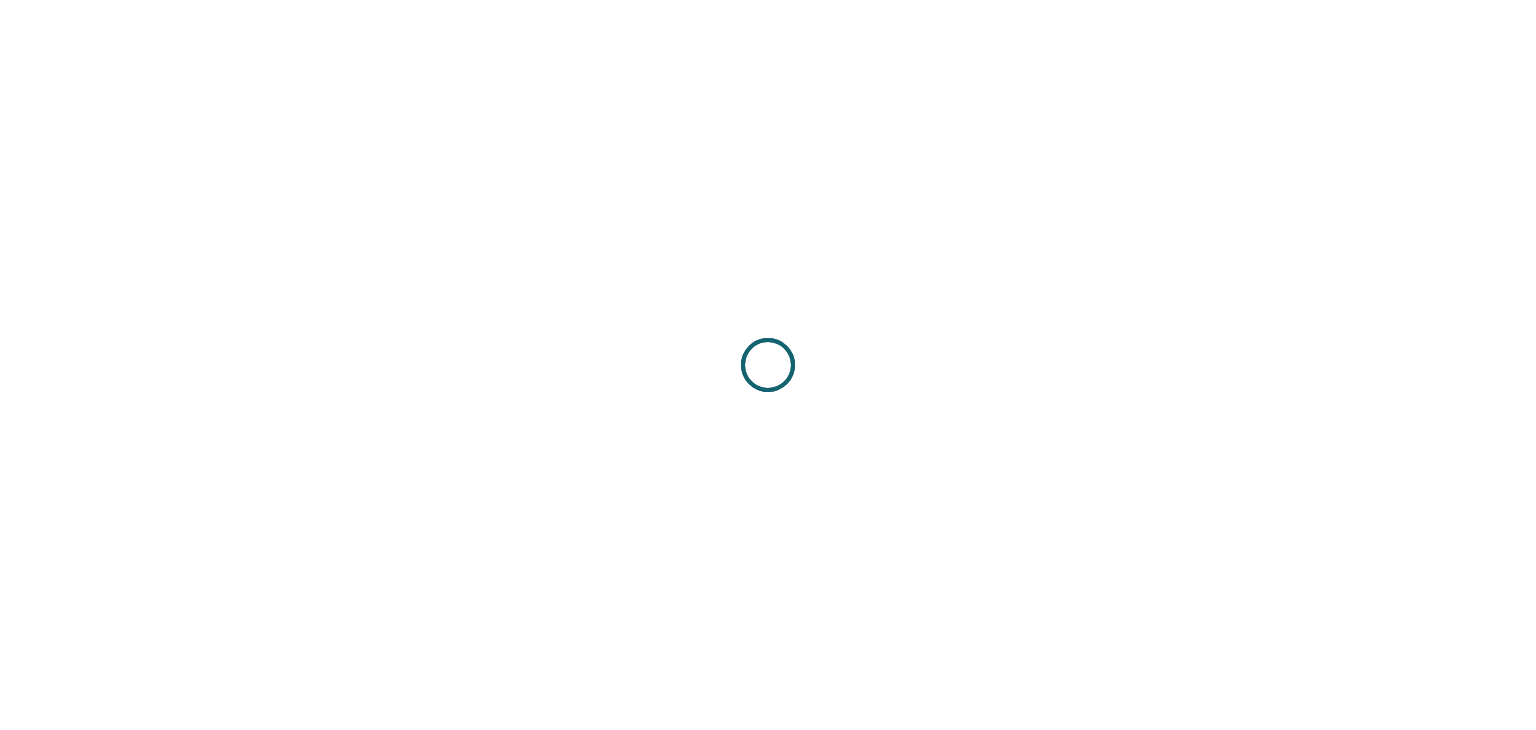 scroll, scrollTop: 0, scrollLeft: 0, axis: both 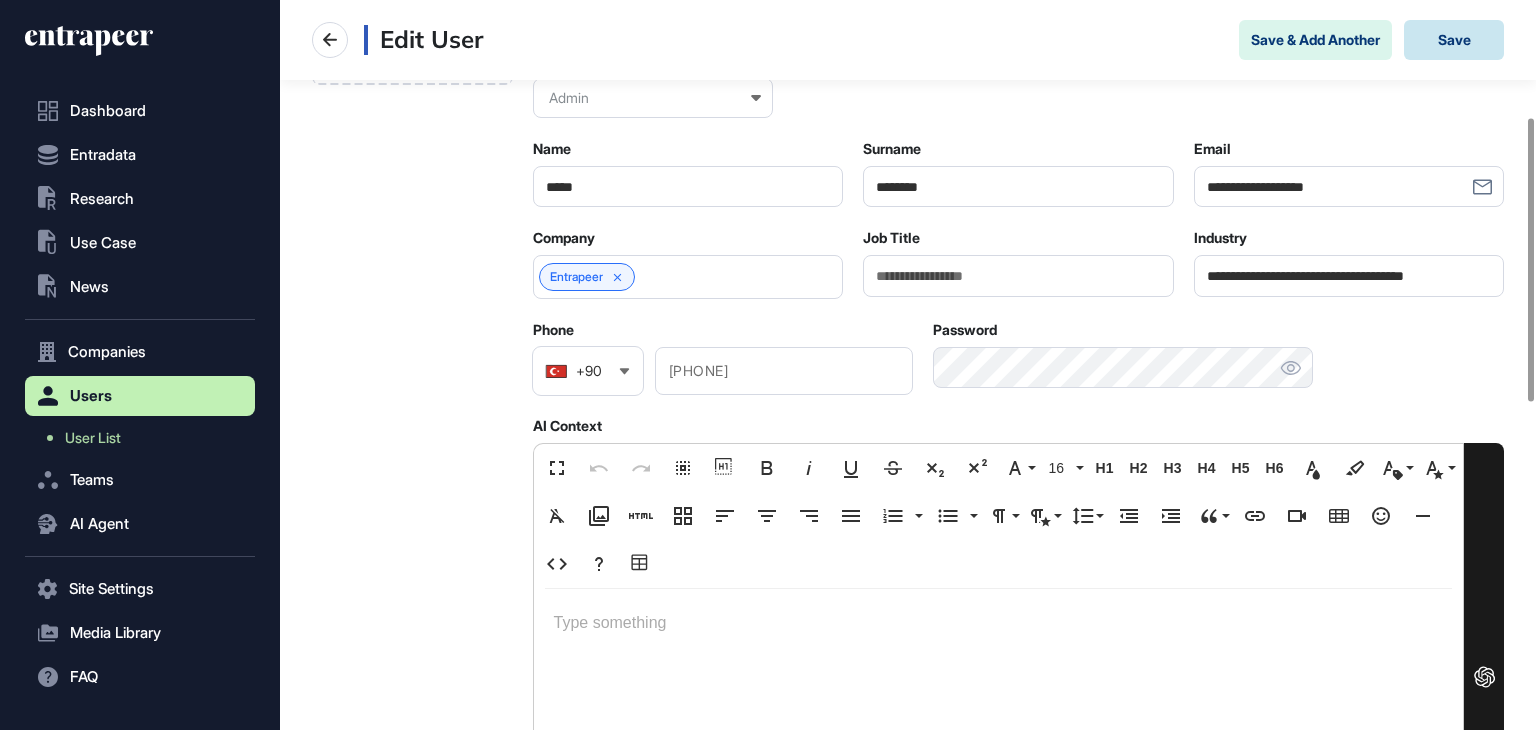 click on "Save" at bounding box center [1454, 40] 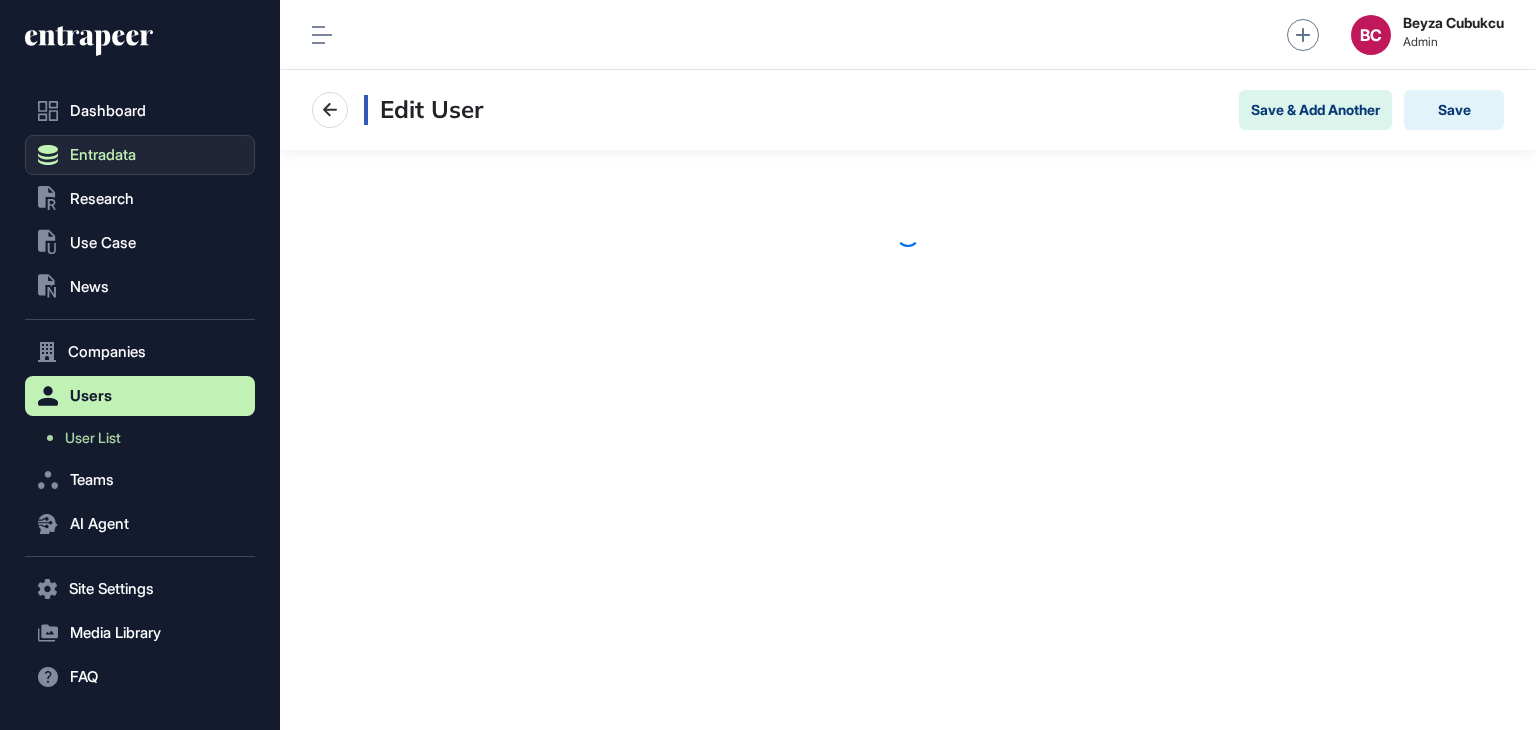 scroll, scrollTop: 0, scrollLeft: 0, axis: both 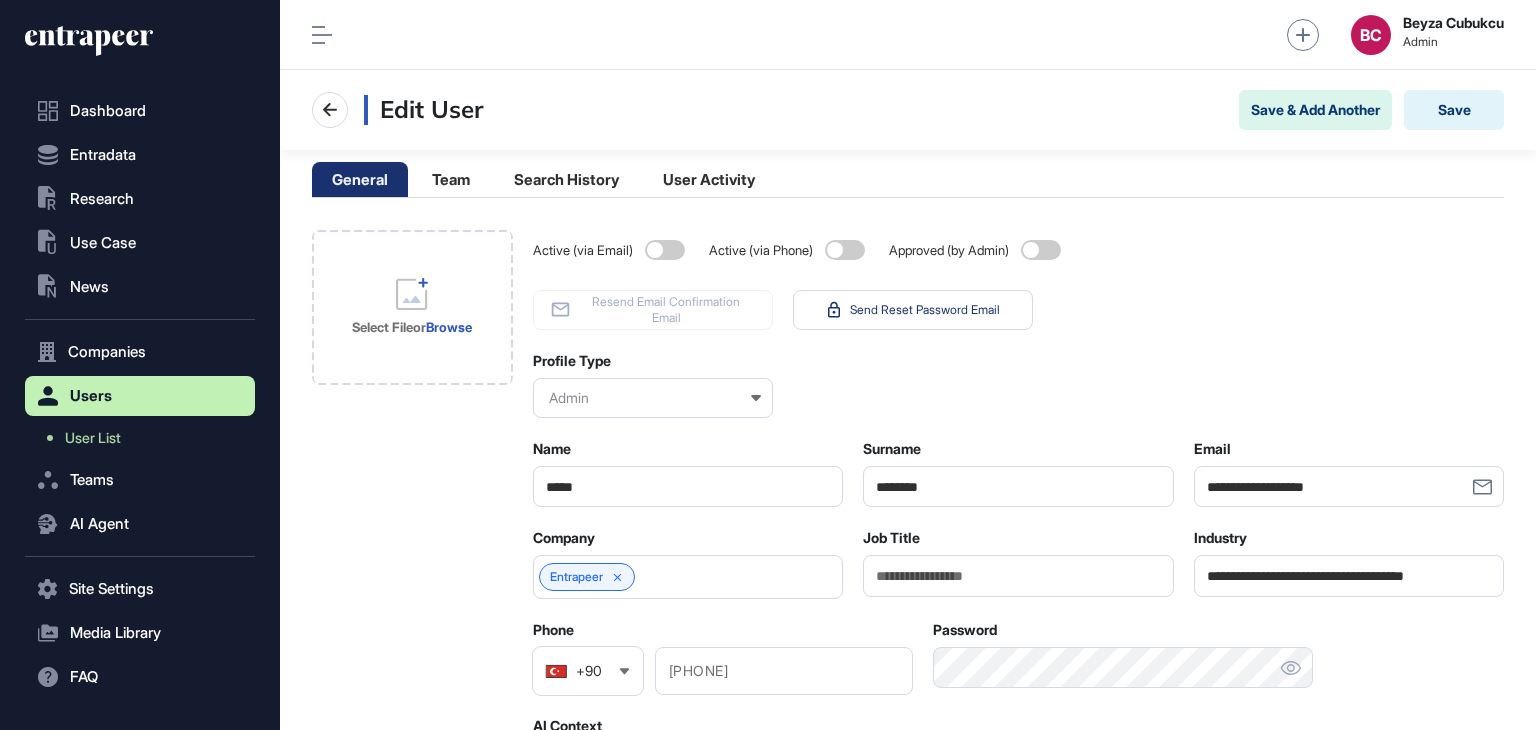 click 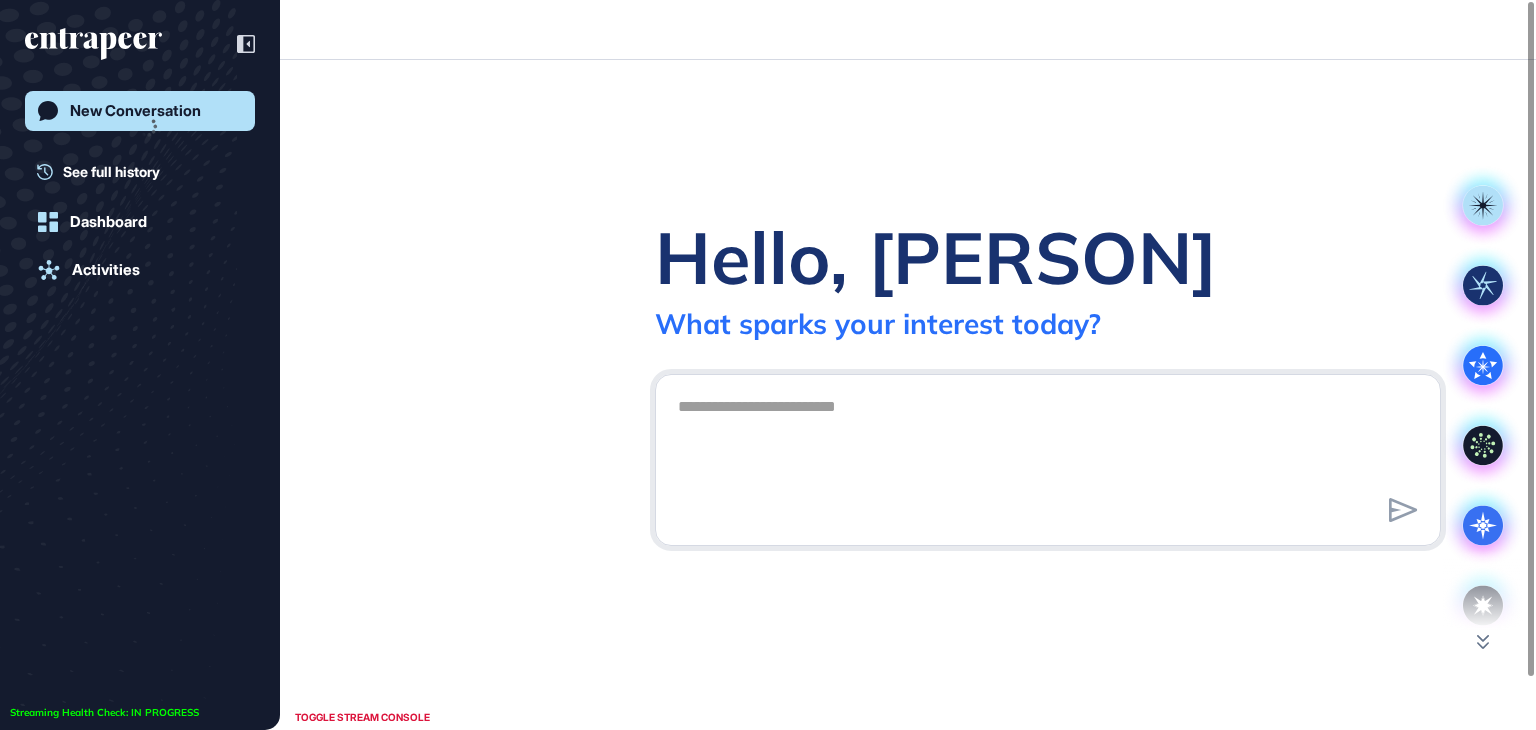 scroll, scrollTop: 729, scrollLeft: 1536, axis: both 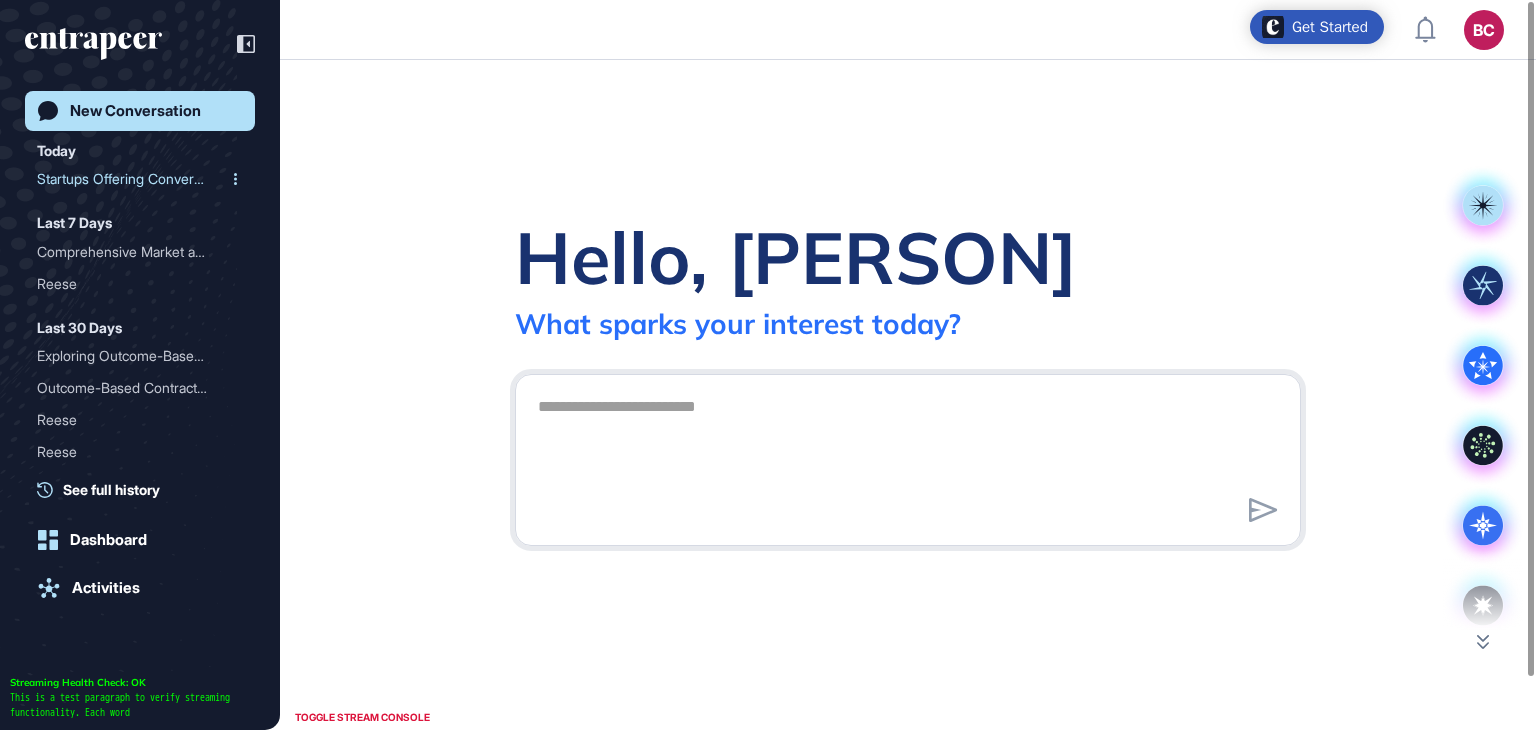 click on "Startups Offering Convers..." at bounding box center [132, 179] 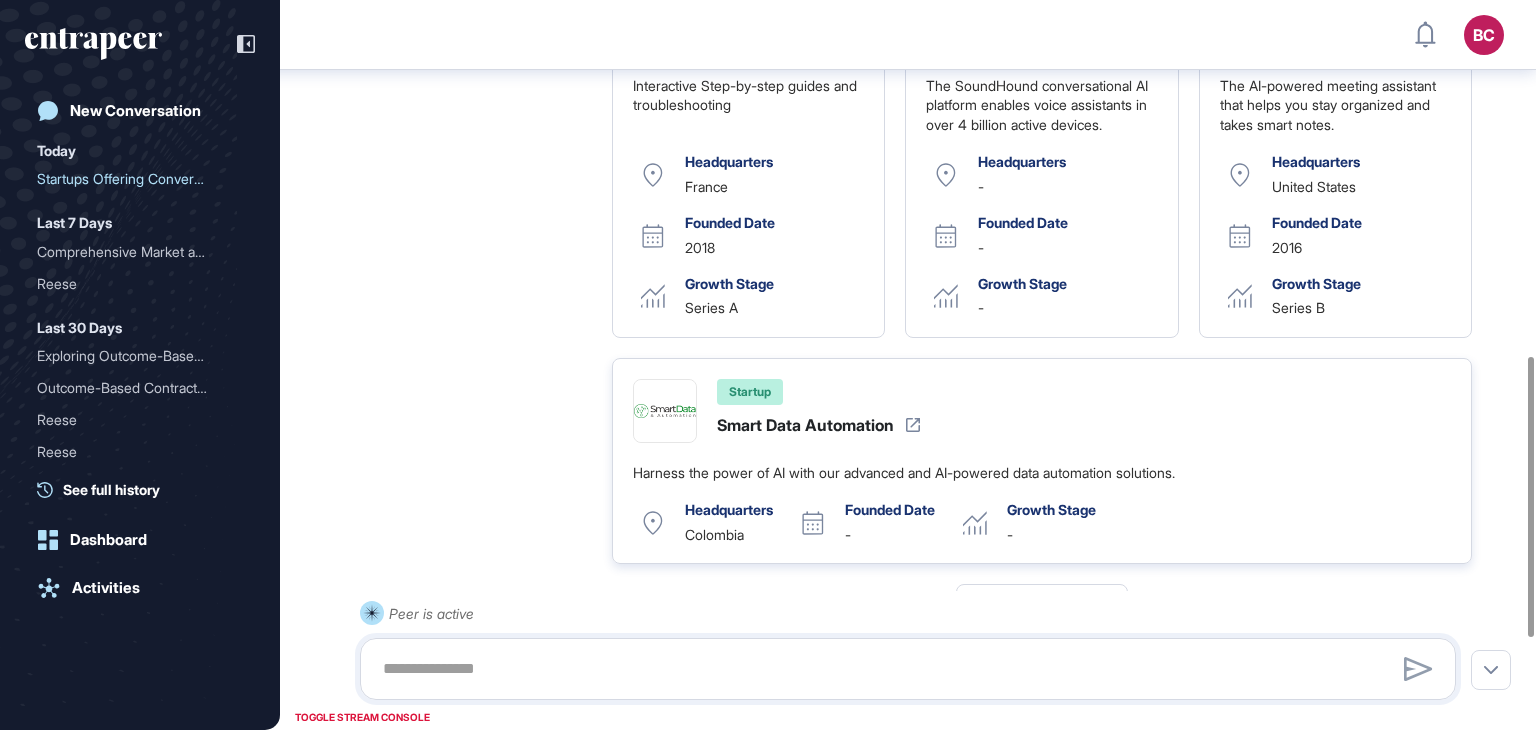 scroll, scrollTop: 1162, scrollLeft: 0, axis: vertical 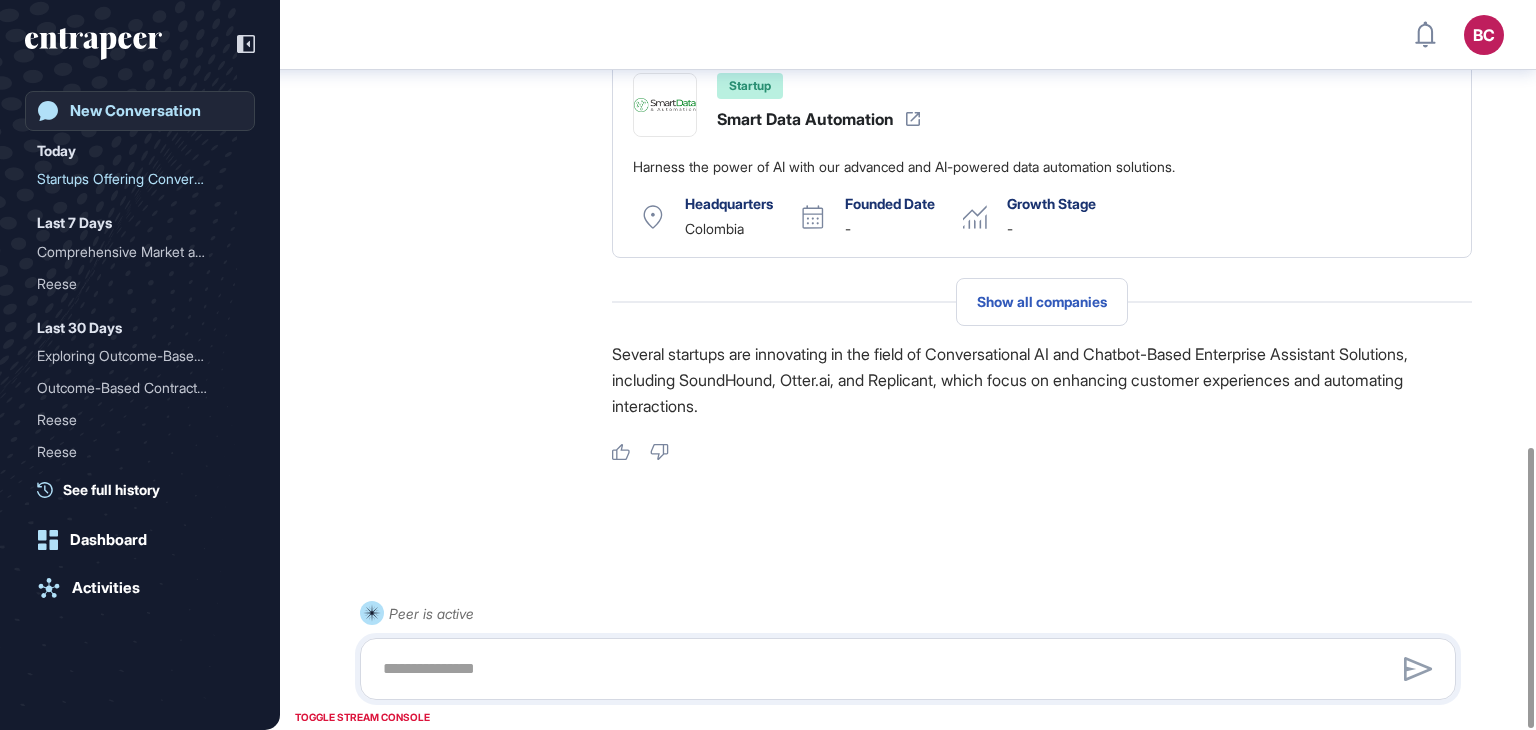 click on "New Conversation" at bounding box center (135, 111) 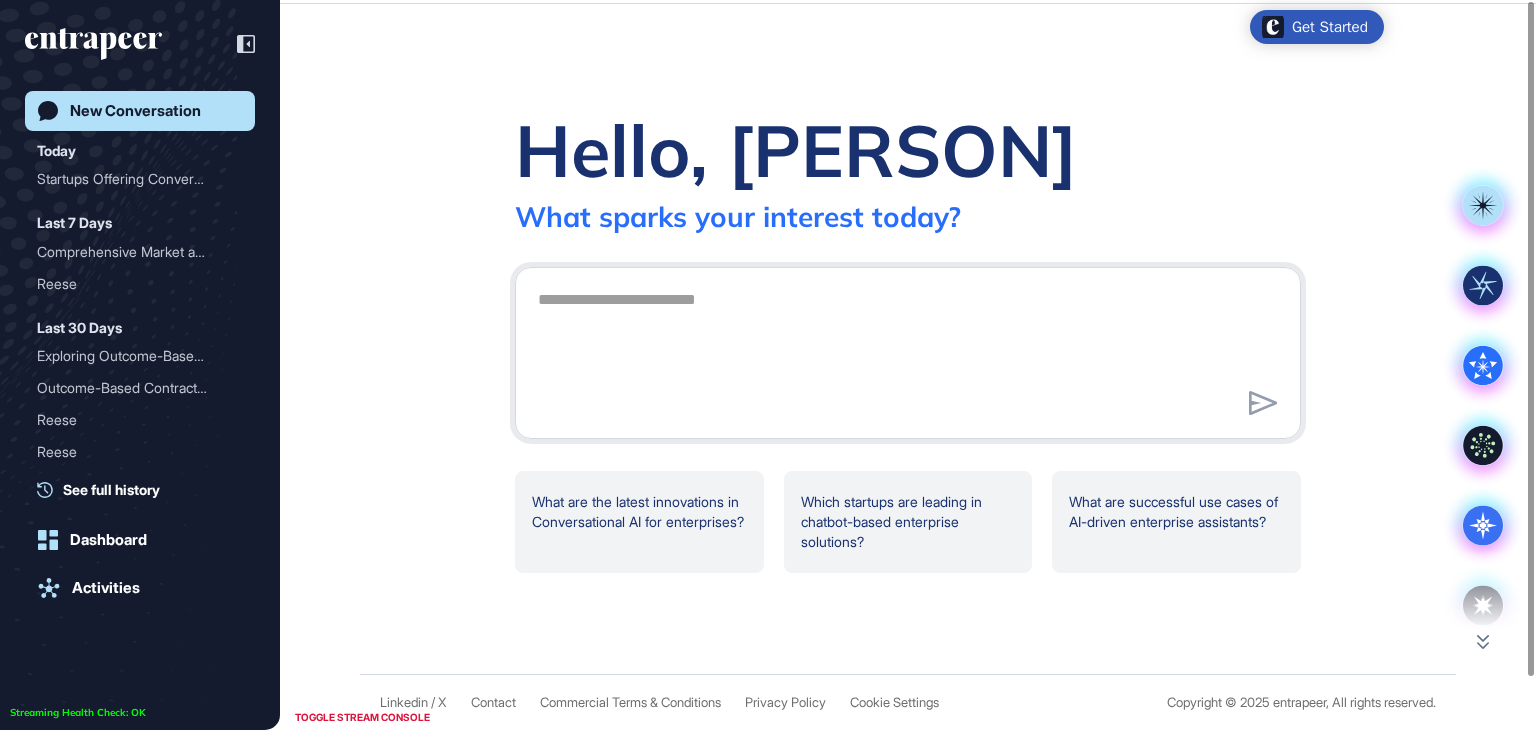 scroll, scrollTop: 0, scrollLeft: 0, axis: both 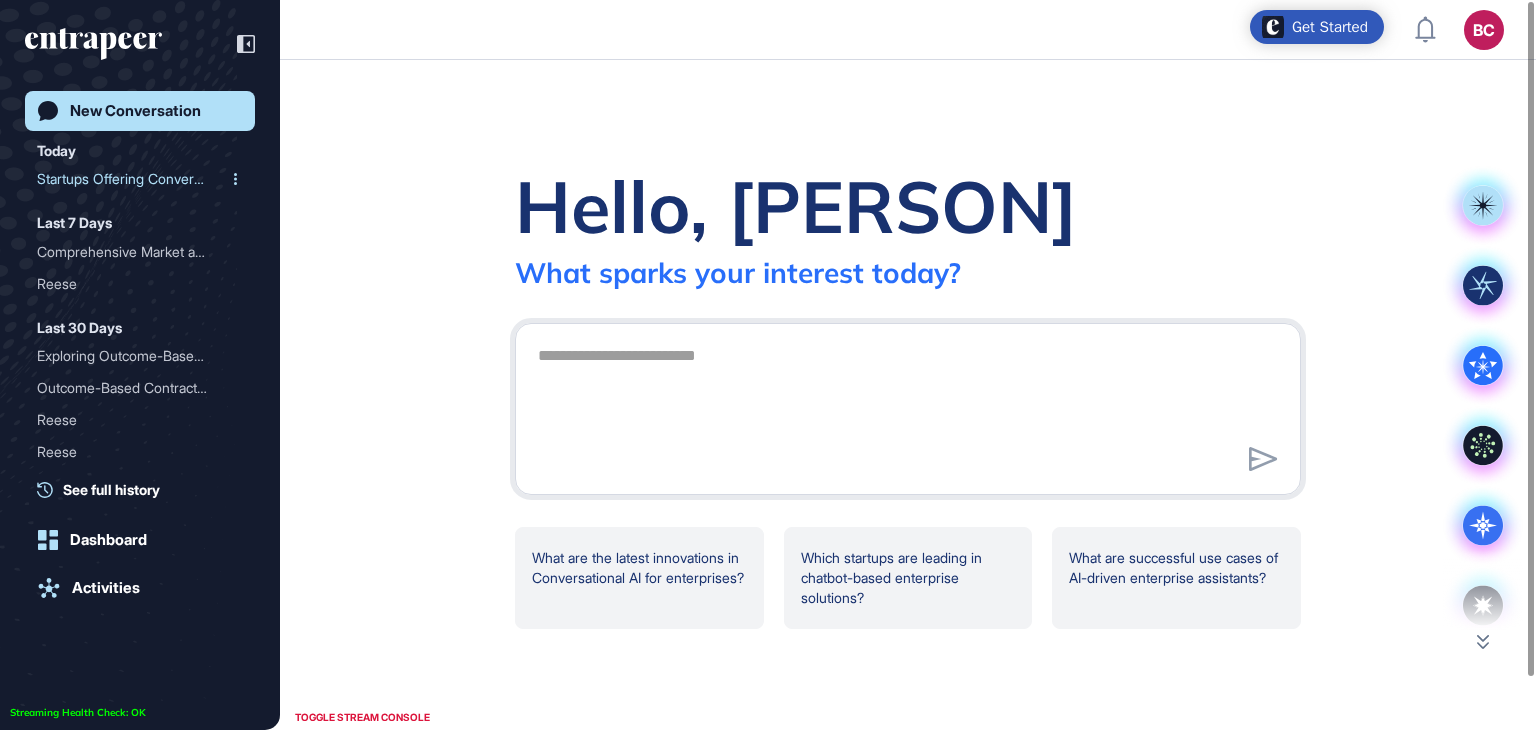 click on "Startups Offering Convers..." at bounding box center (132, 179) 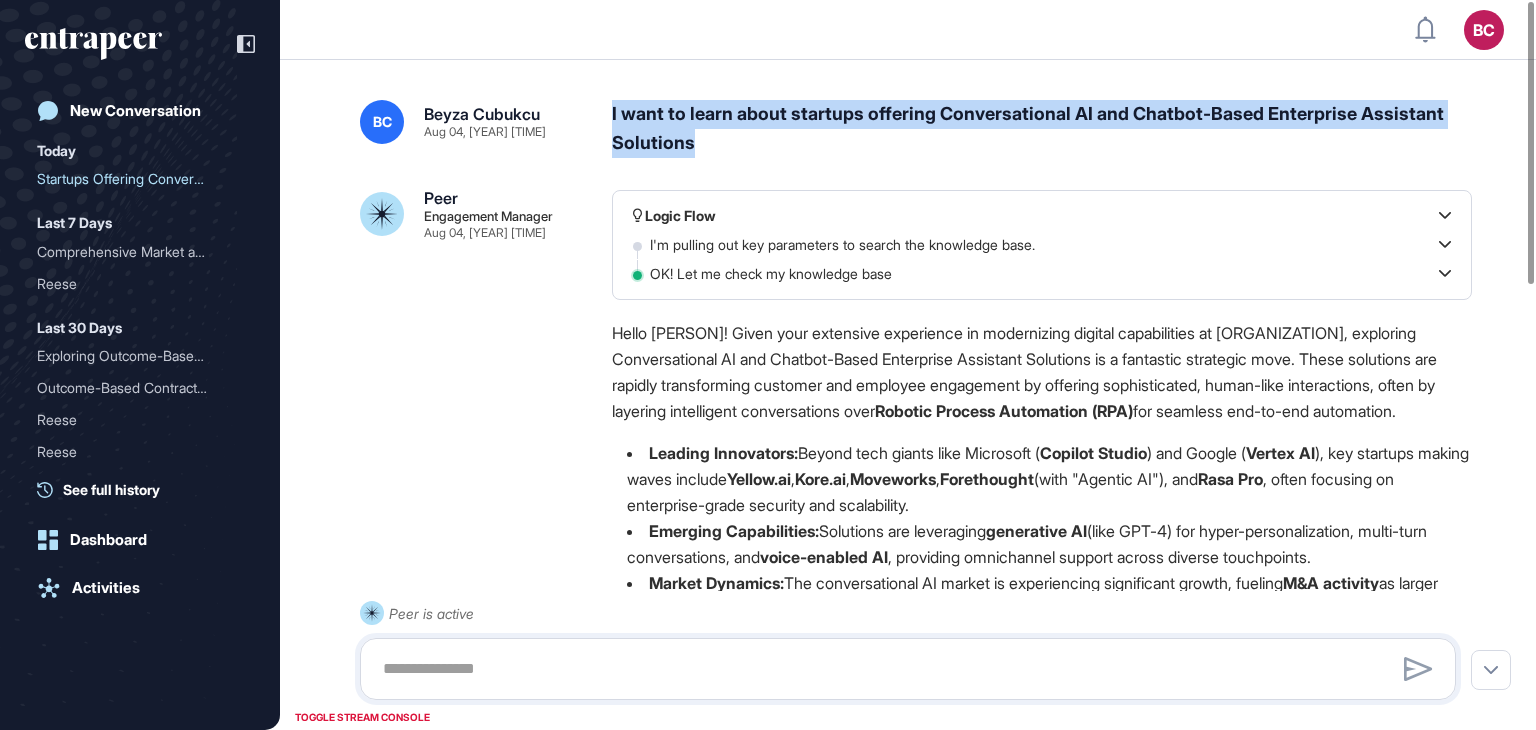drag, startPoint x: 614, startPoint y: 109, endPoint x: 789, endPoint y: 162, distance: 182.84967 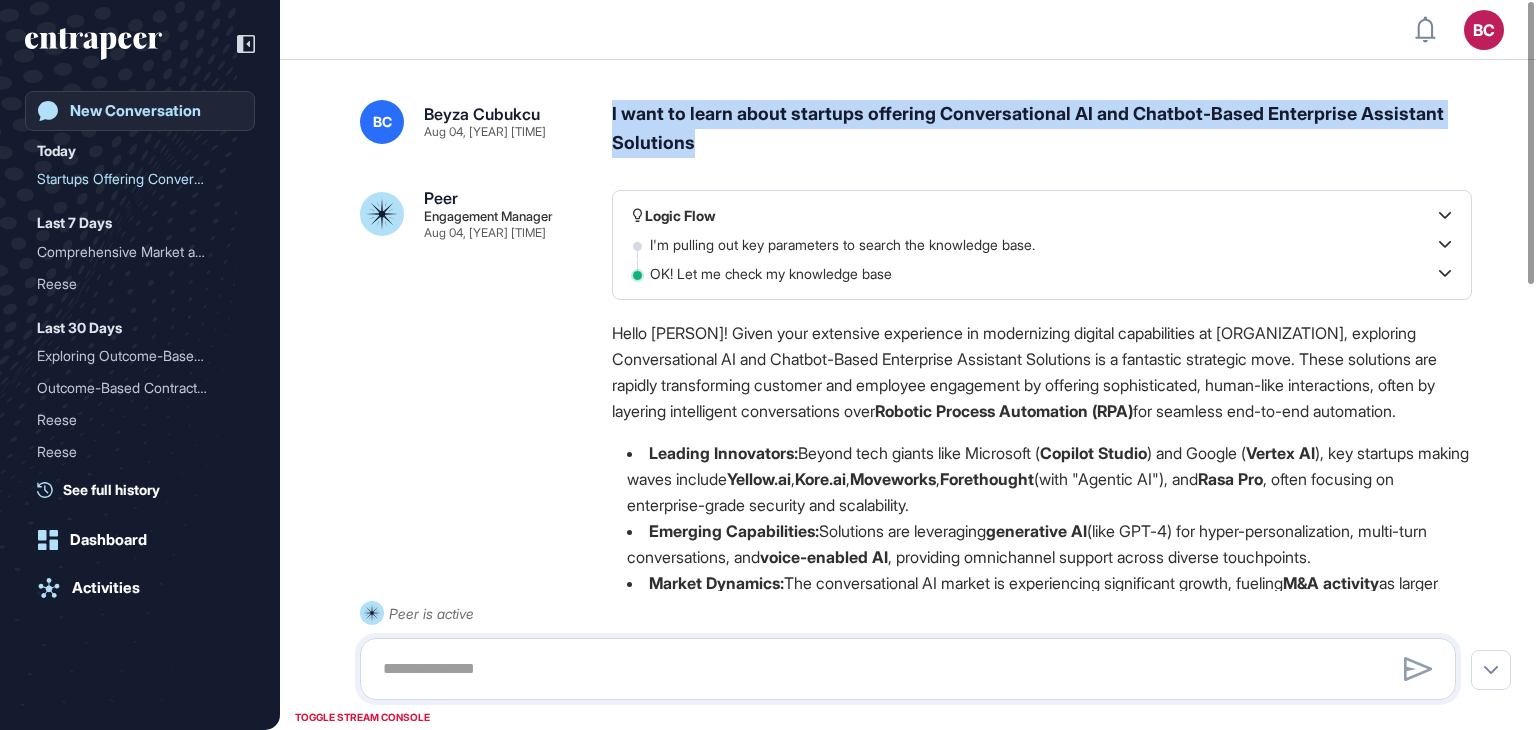 click on "New Conversation" at bounding box center (135, 111) 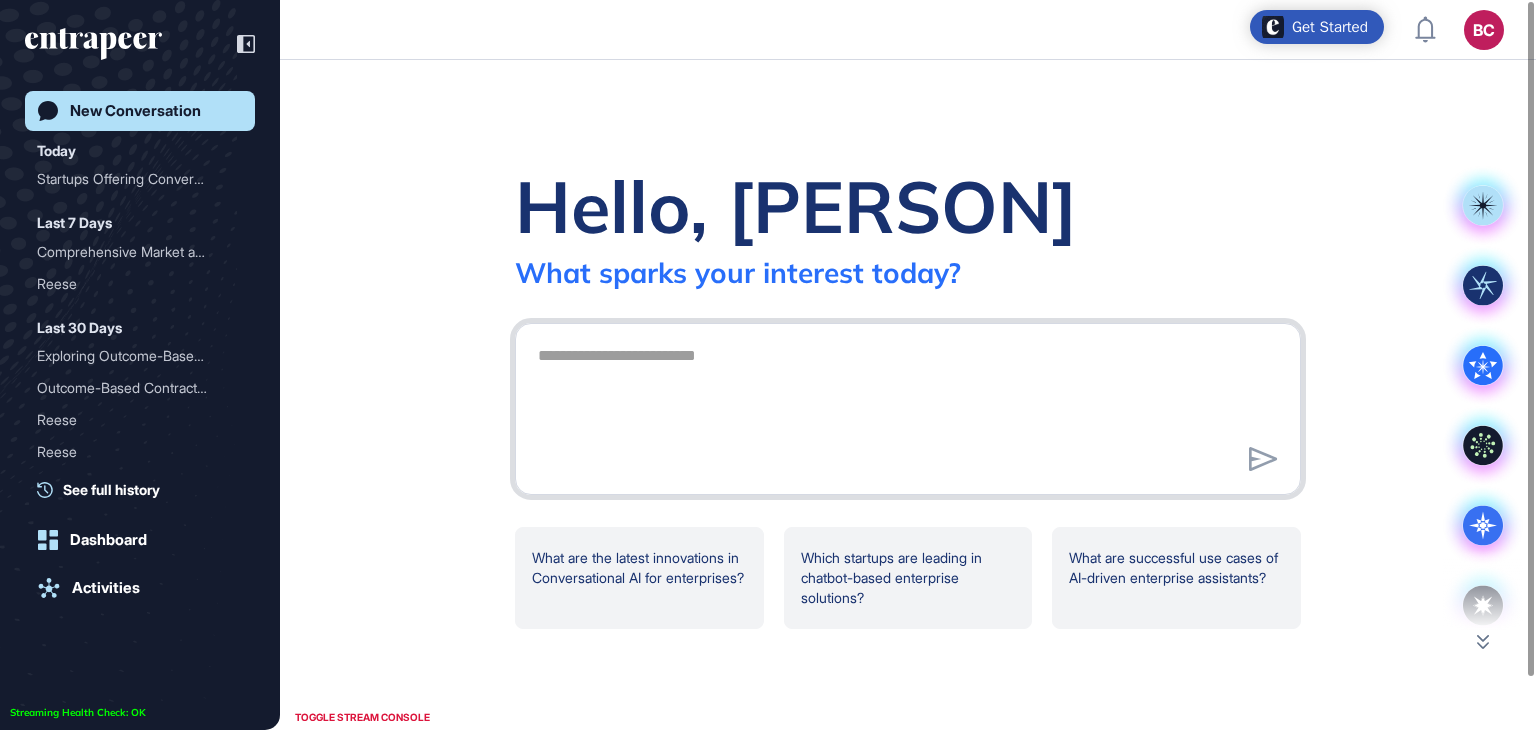 click at bounding box center (908, 406) 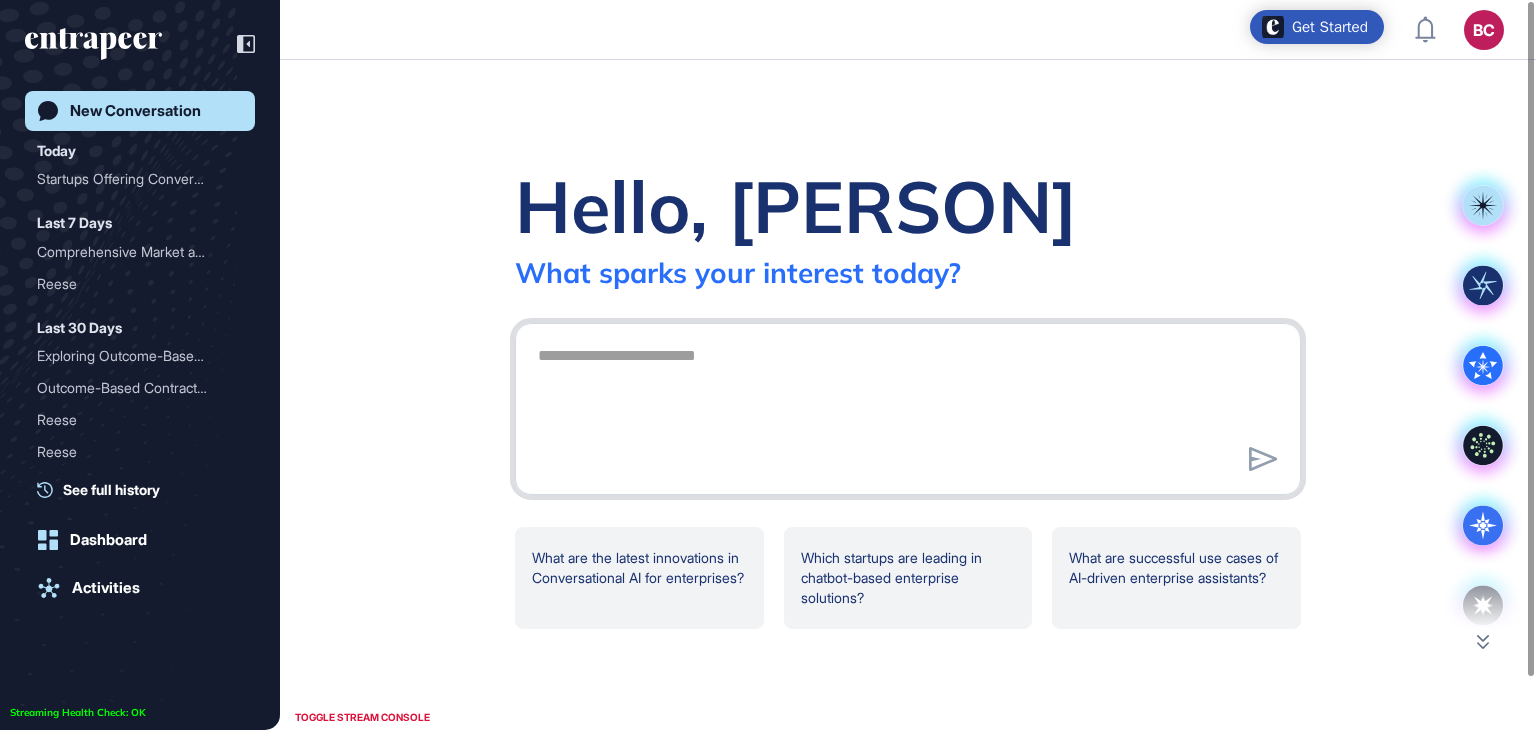 paste on "**********" 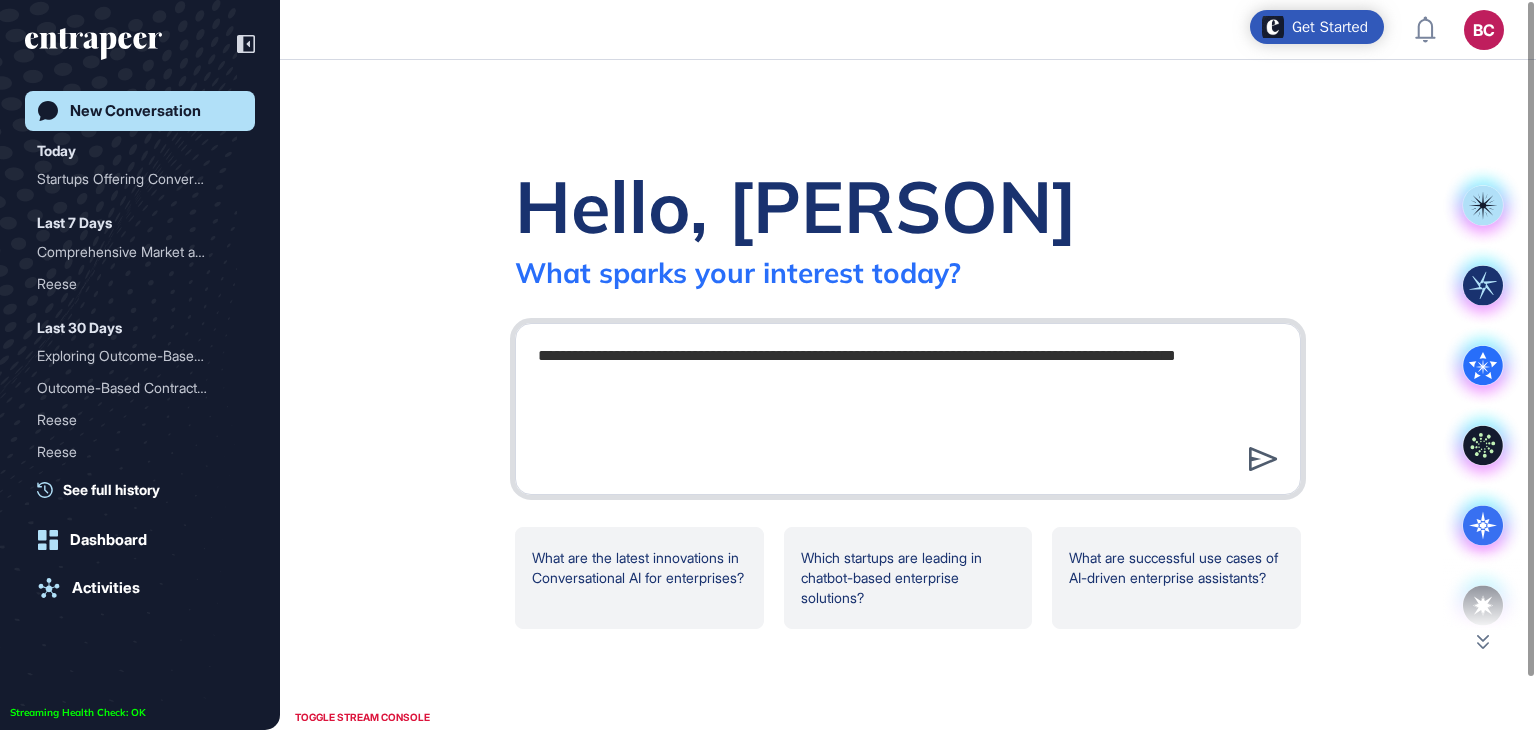 type on "**********" 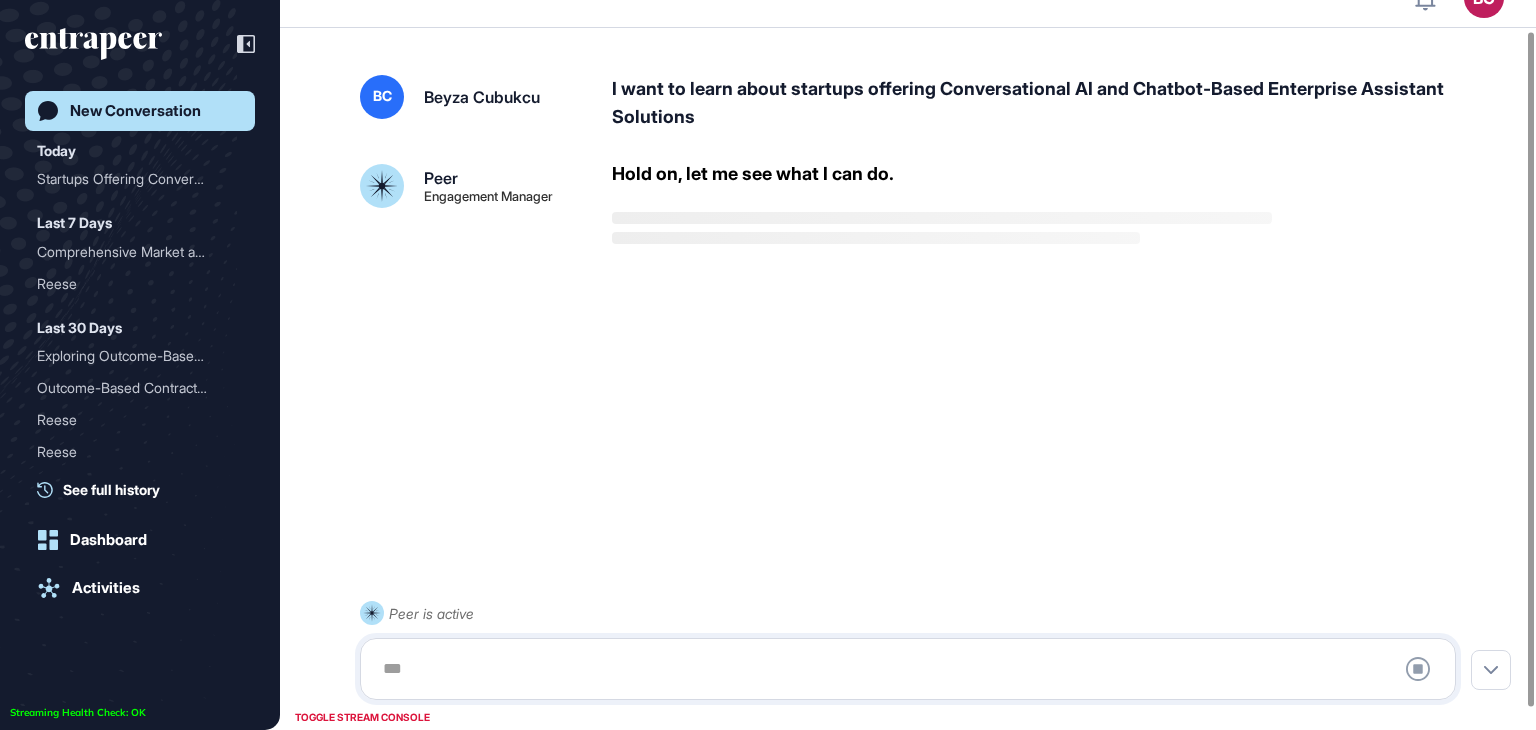 scroll, scrollTop: 56, scrollLeft: 0, axis: vertical 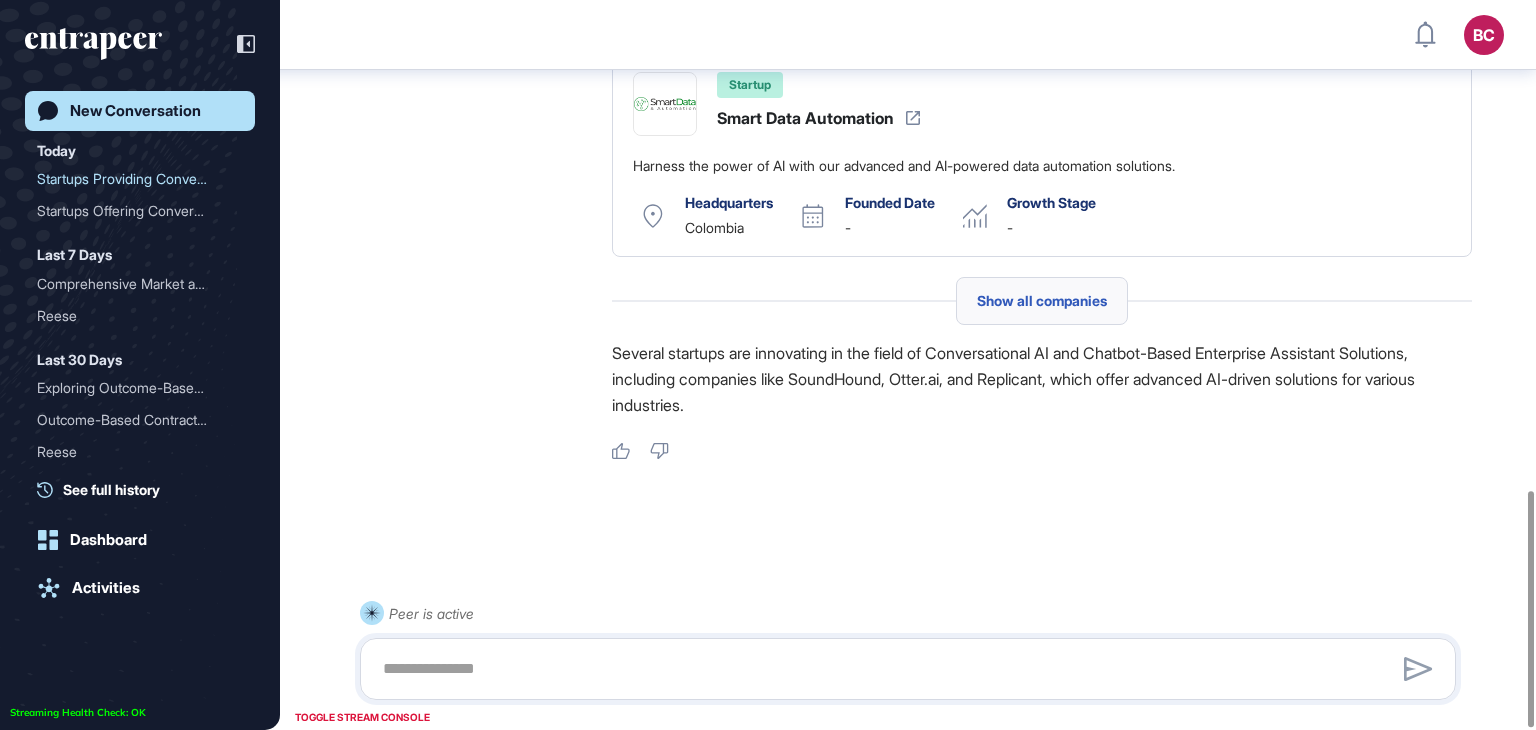 click on "Show all companies" at bounding box center (1042, 301) 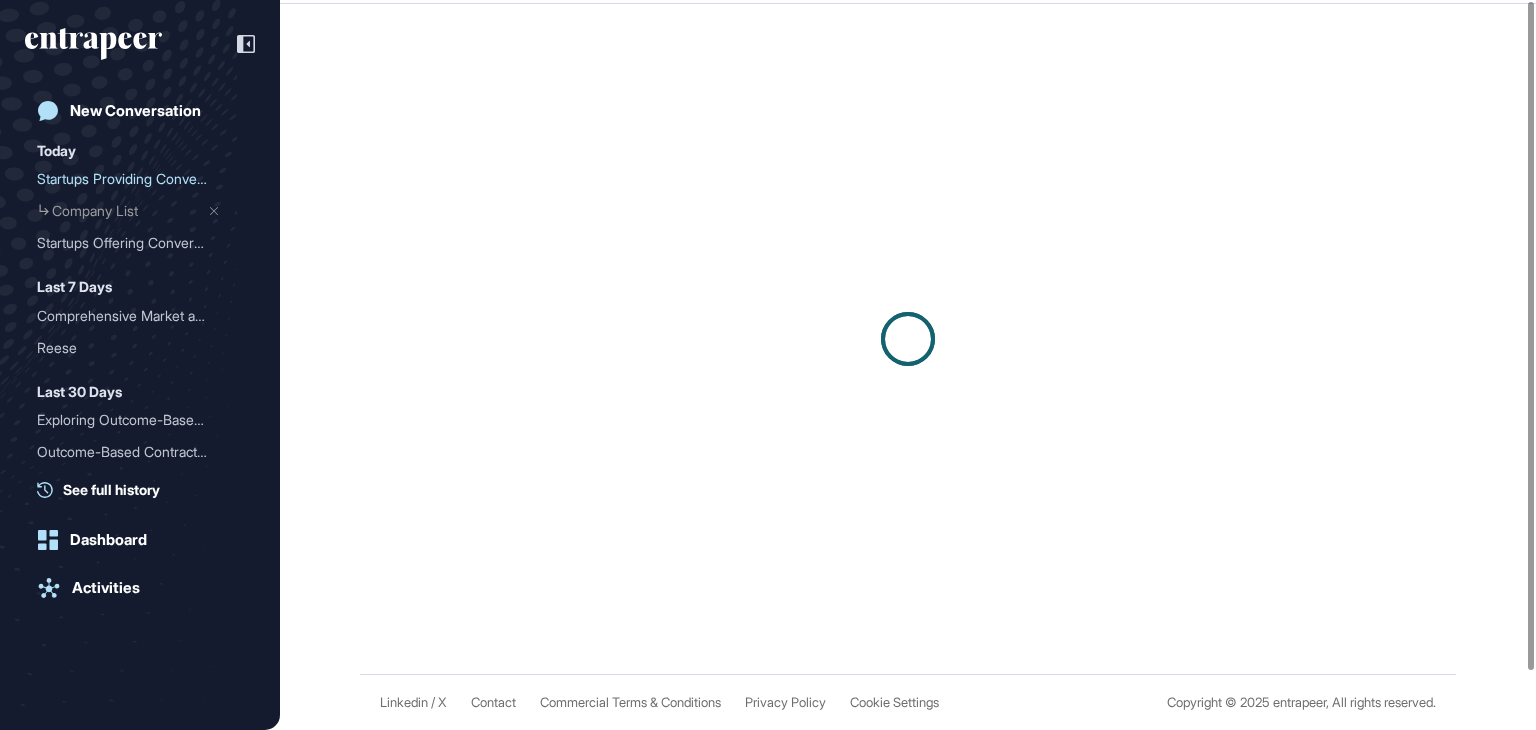 scroll, scrollTop: 0, scrollLeft: 0, axis: both 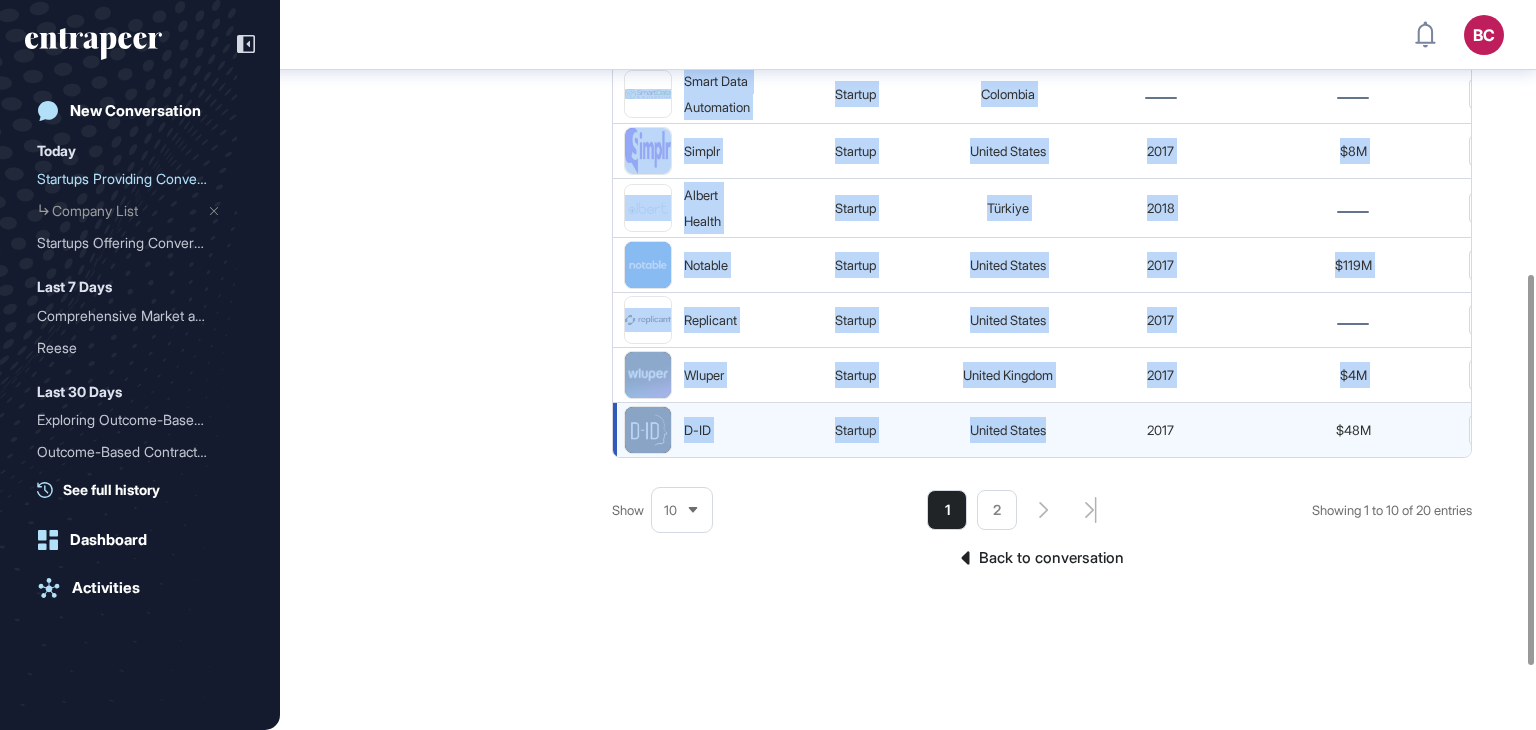 drag, startPoint x: 617, startPoint y: 359, endPoint x: 1101, endPoint y: 402, distance: 485.90637 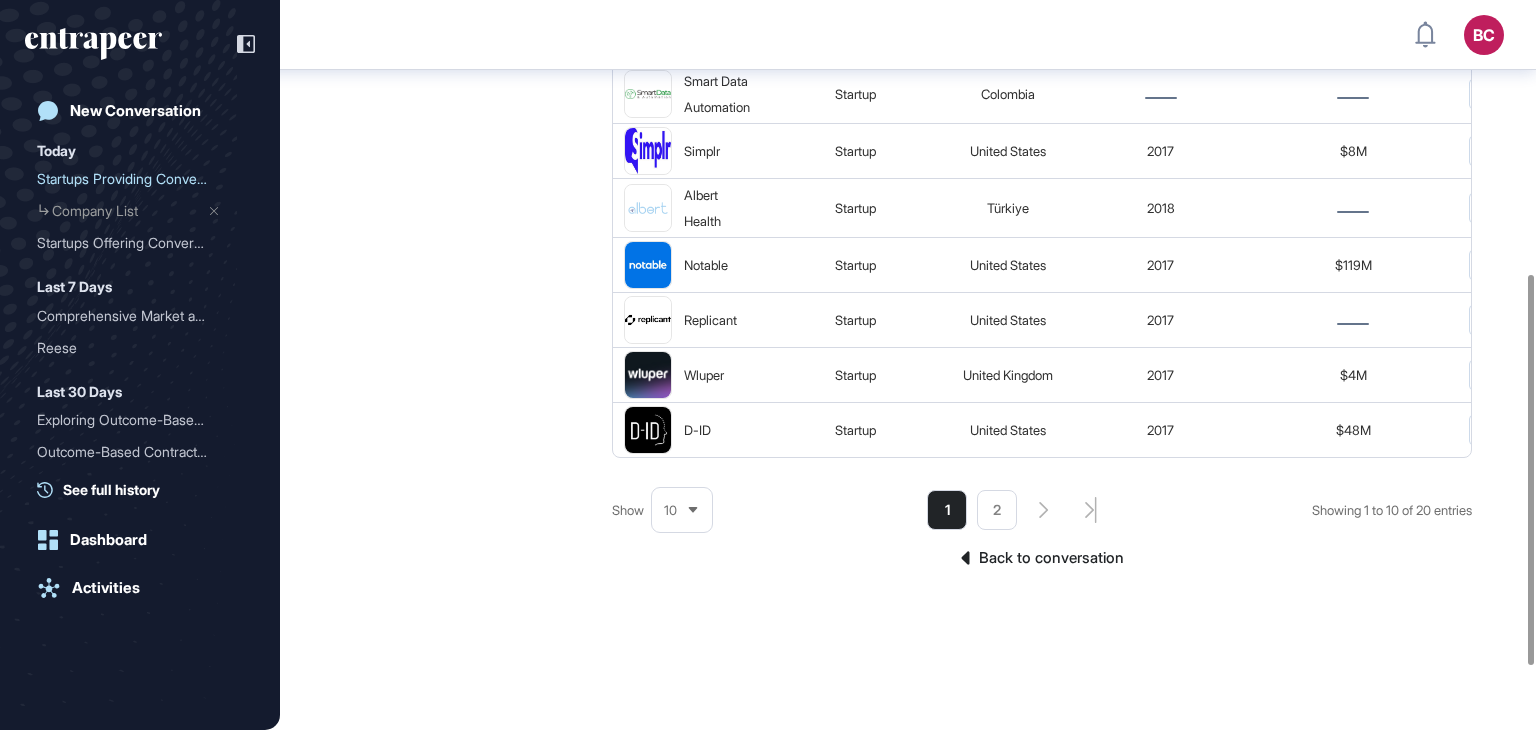 click 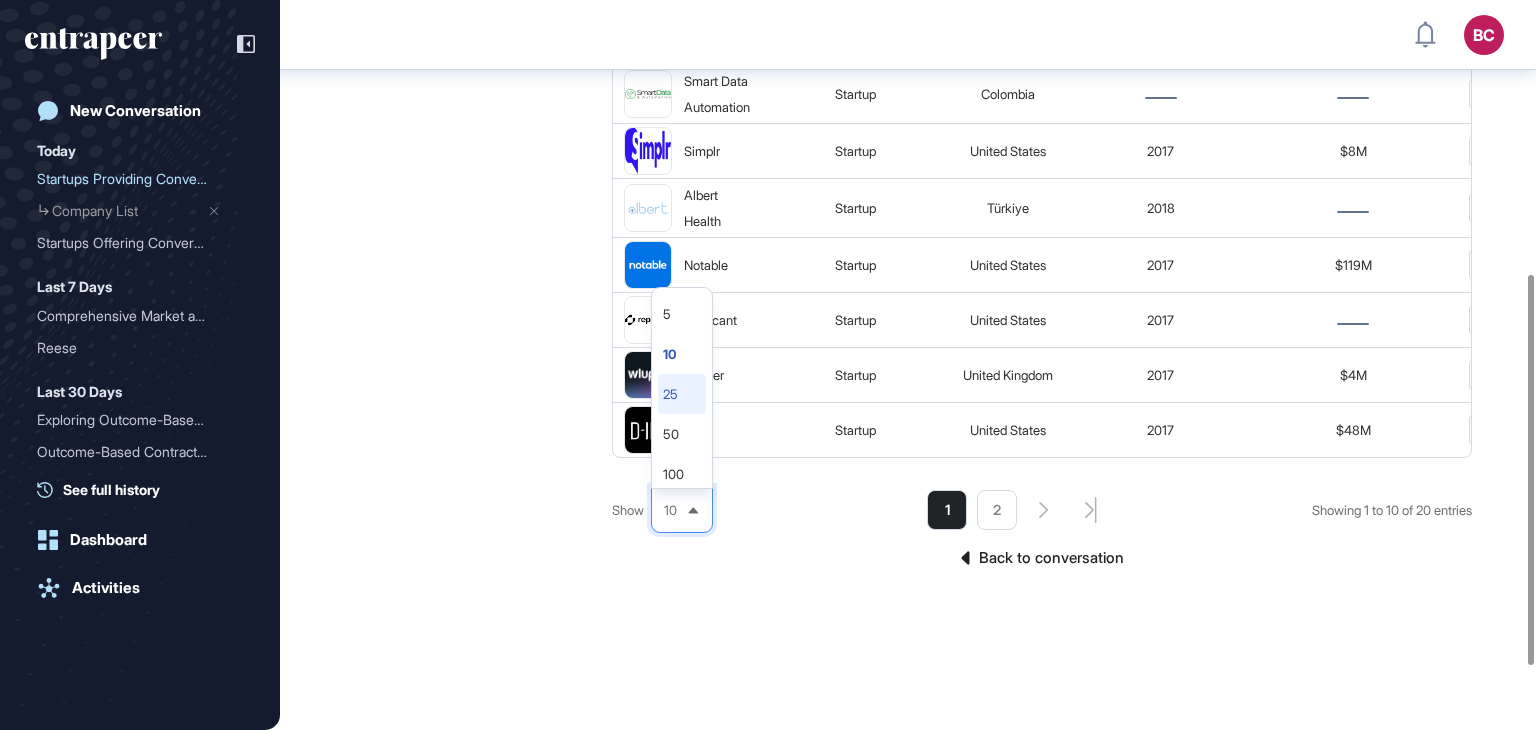 click on "25" 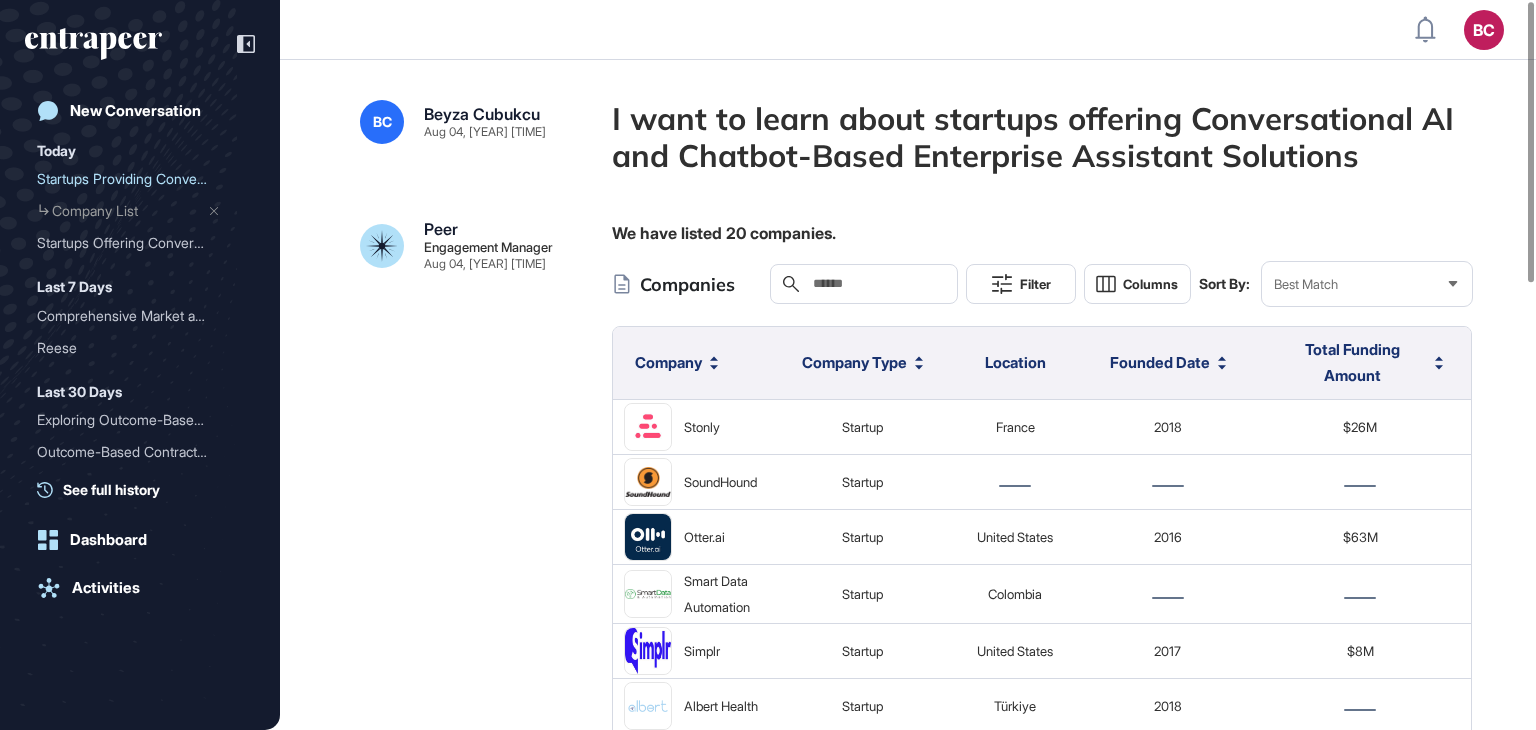 scroll, scrollTop: 0, scrollLeft: 0, axis: both 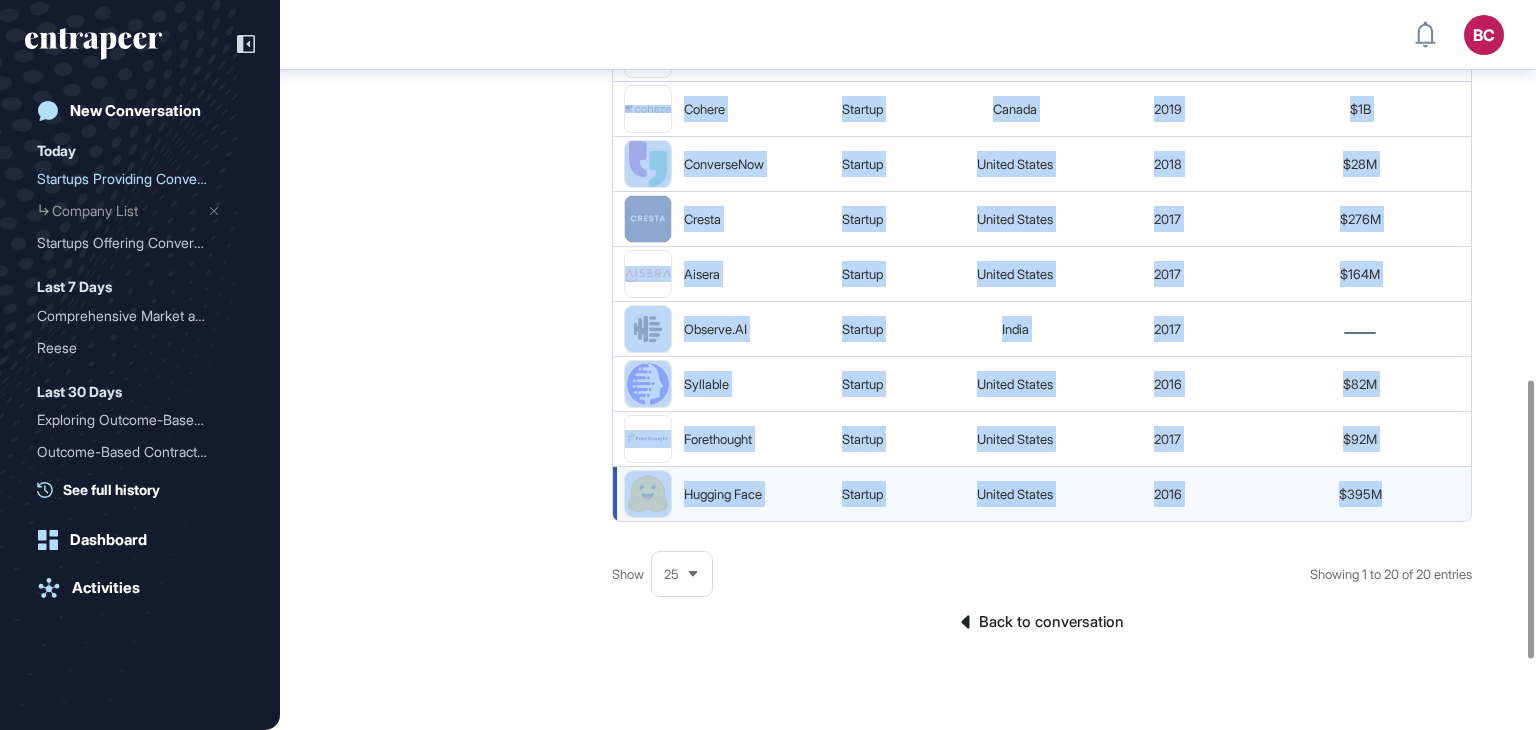 drag, startPoint x: 626, startPoint y: 353, endPoint x: 1429, endPoint y: 484, distance: 813.6154 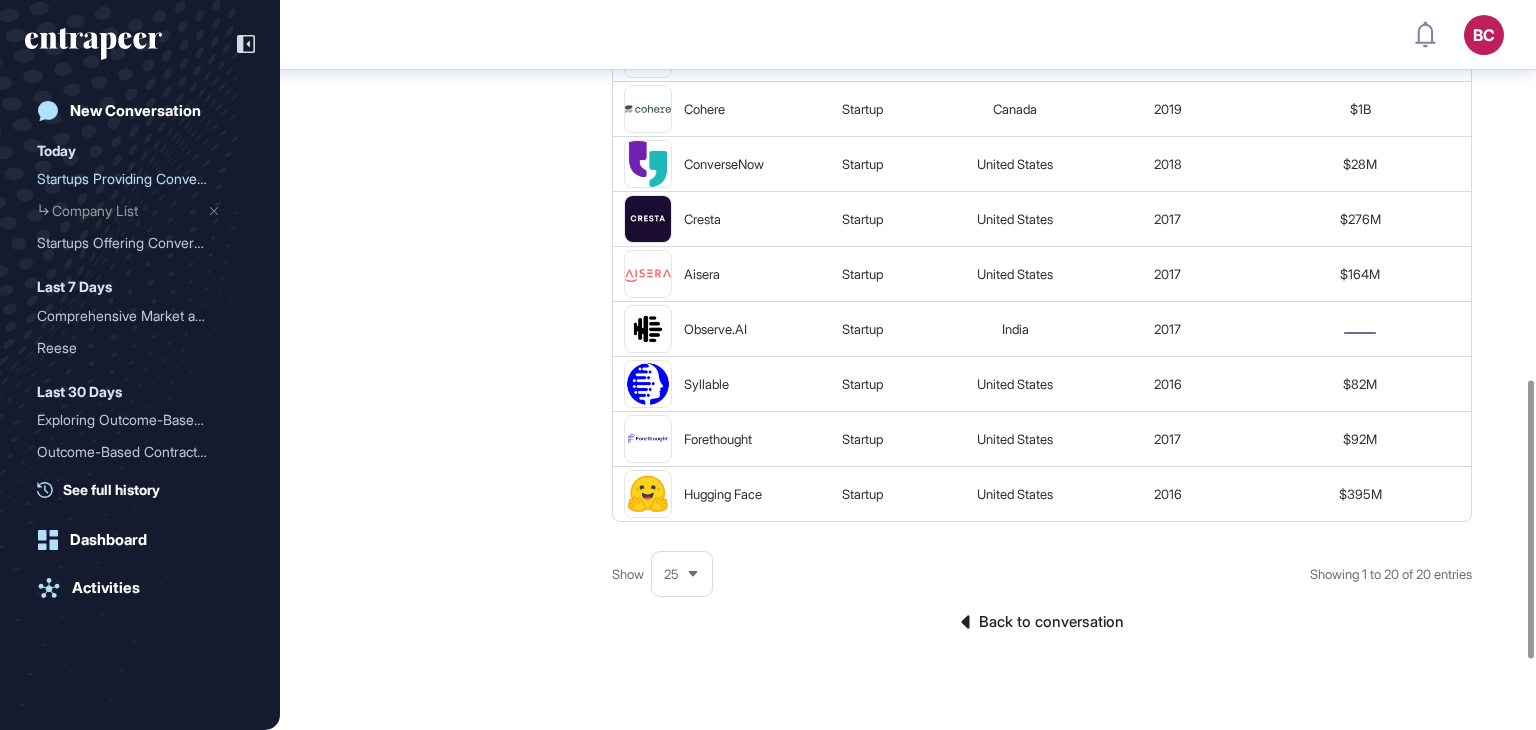 click on "We have listed 20 companies. Companies Search Filter Columns Sort By: Best Match Company Company Type Location Founded Date Total Funding Amount Technology Industry Stonly startup France 2018 $26M data & analytics +2 information and communications technology +2 SoundHound startup data & analytics +6 information and communications technology +6 Otter.ai startup United States 2016 $63M data & analytics +4 information and communications technology +6 Smart Data Automation startup Colombia artificial intelligence +1 Simplr startup United States 2017 $8M data & analytics +5 Information Technology +3 Albert Health startup Türkiye 2018 data & analytics +4 pharmaceuticals +3 Notable startup United States 2017 $119M data & analytics +3 Healthcare +3 Replicant startup United States 2017 data & analytics +3 information and communications technology +4 Wluper startup United Kingdom 2017 $4M data & analytics +2 information and communications technology +1 D-ID startup United States 2017 $48M data & analytics +3 +7 2016" at bounding box center (1042, -56) 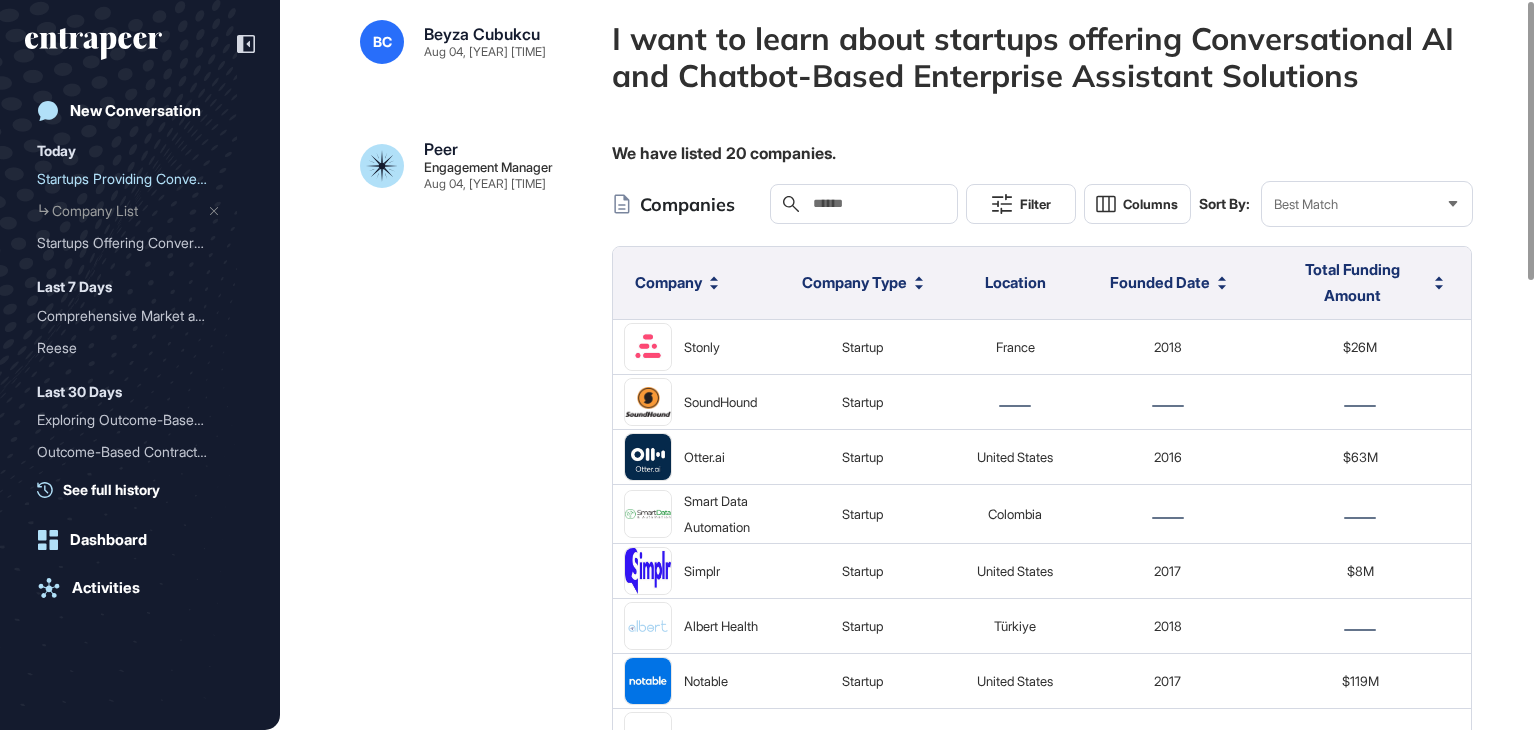 scroll, scrollTop: 0, scrollLeft: 0, axis: both 